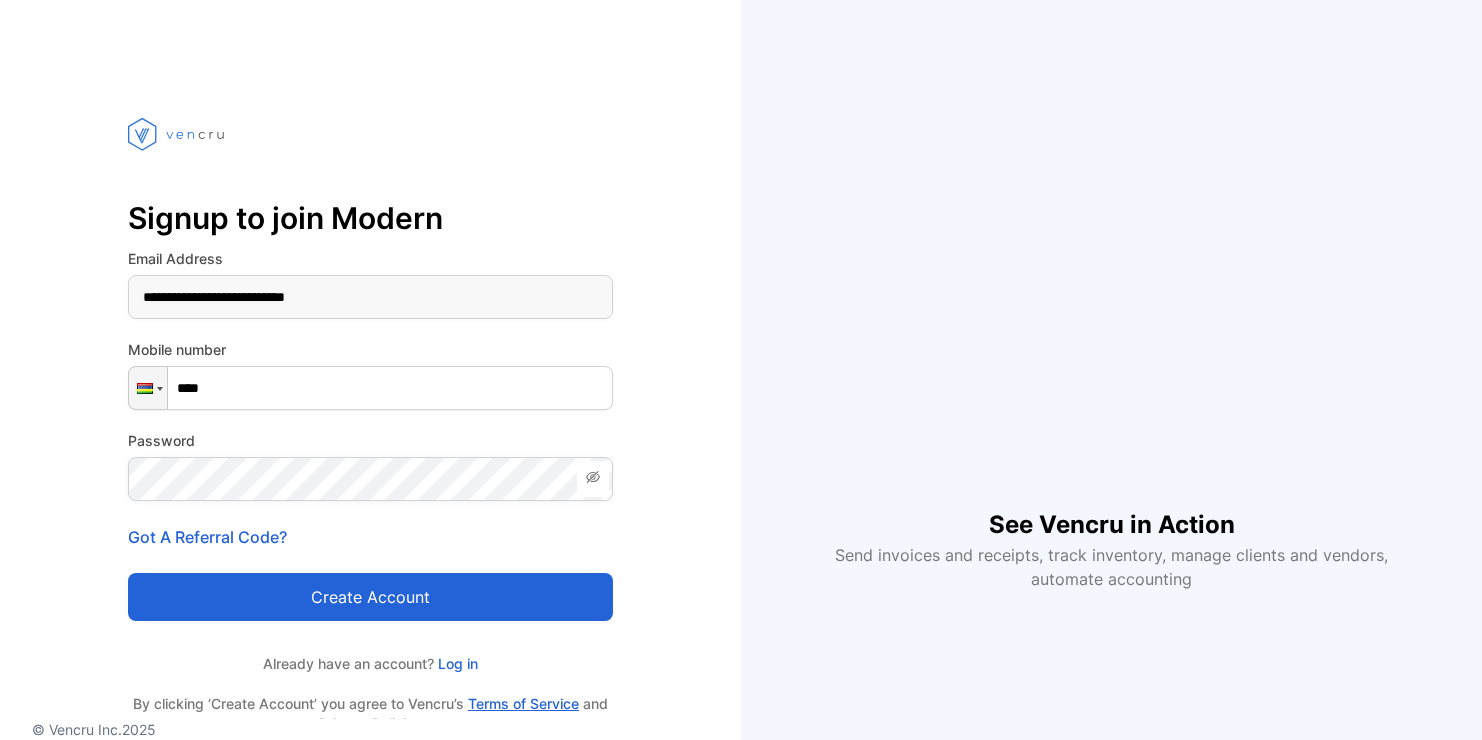 scroll, scrollTop: 0, scrollLeft: 0, axis: both 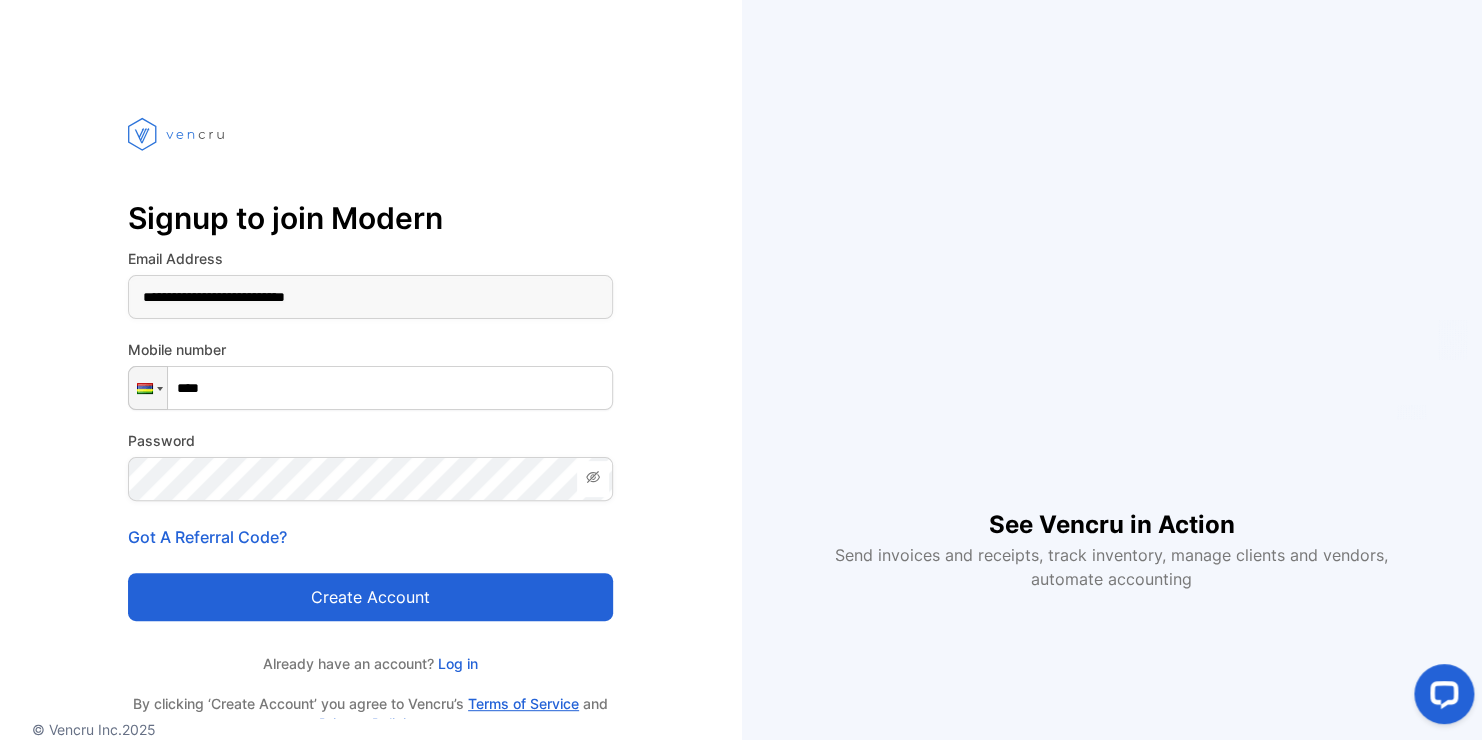 click on "****" at bounding box center [370, 388] 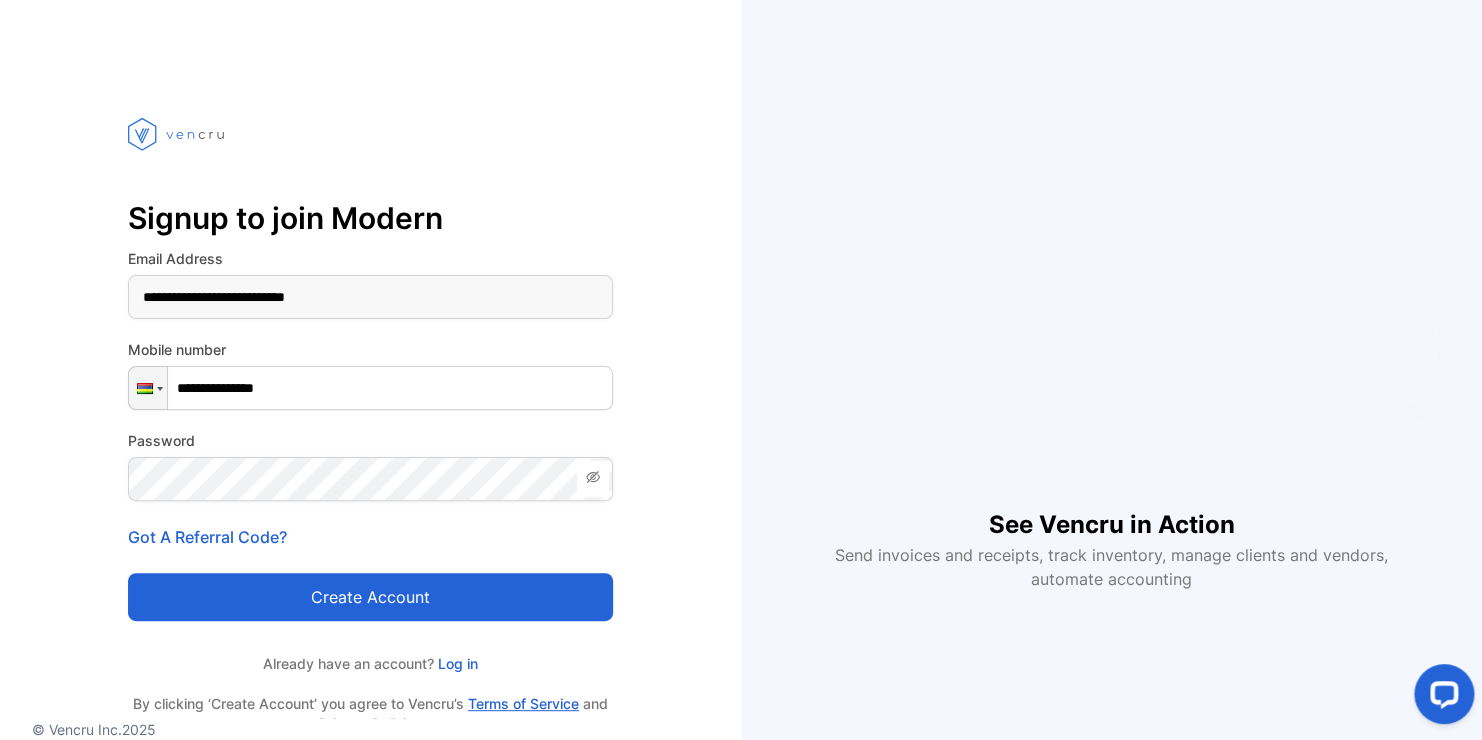 type on "**********" 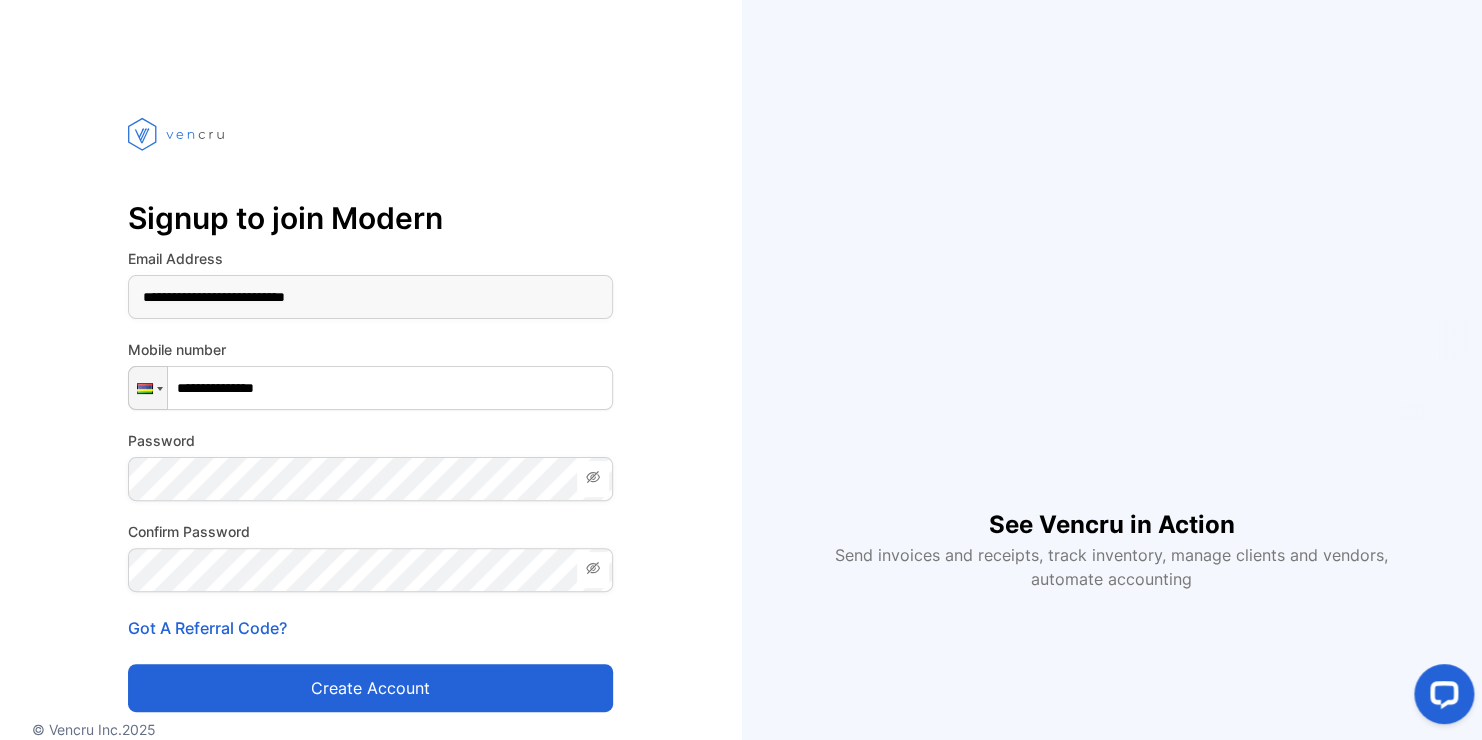 click on "Create account" at bounding box center [370, 688] 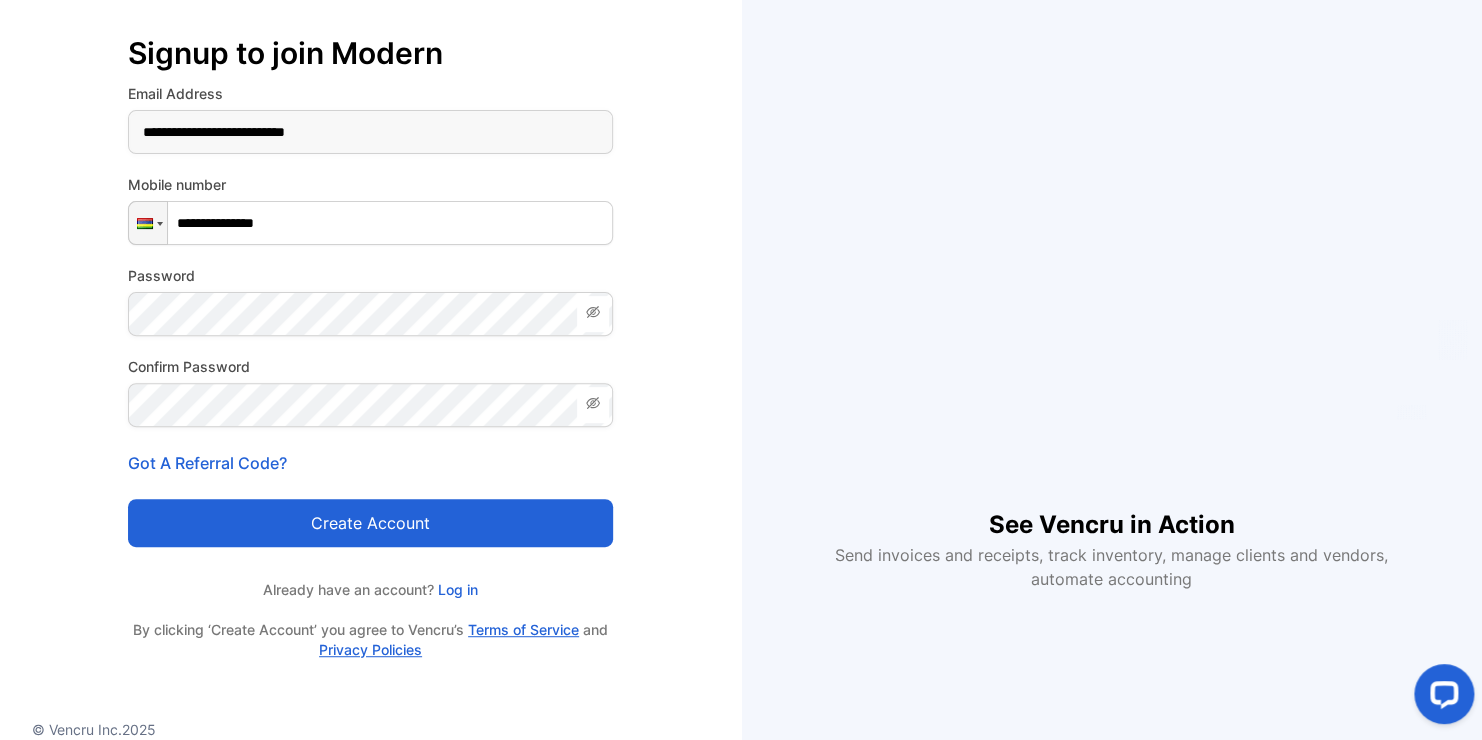 click on "Log in" at bounding box center (456, 589) 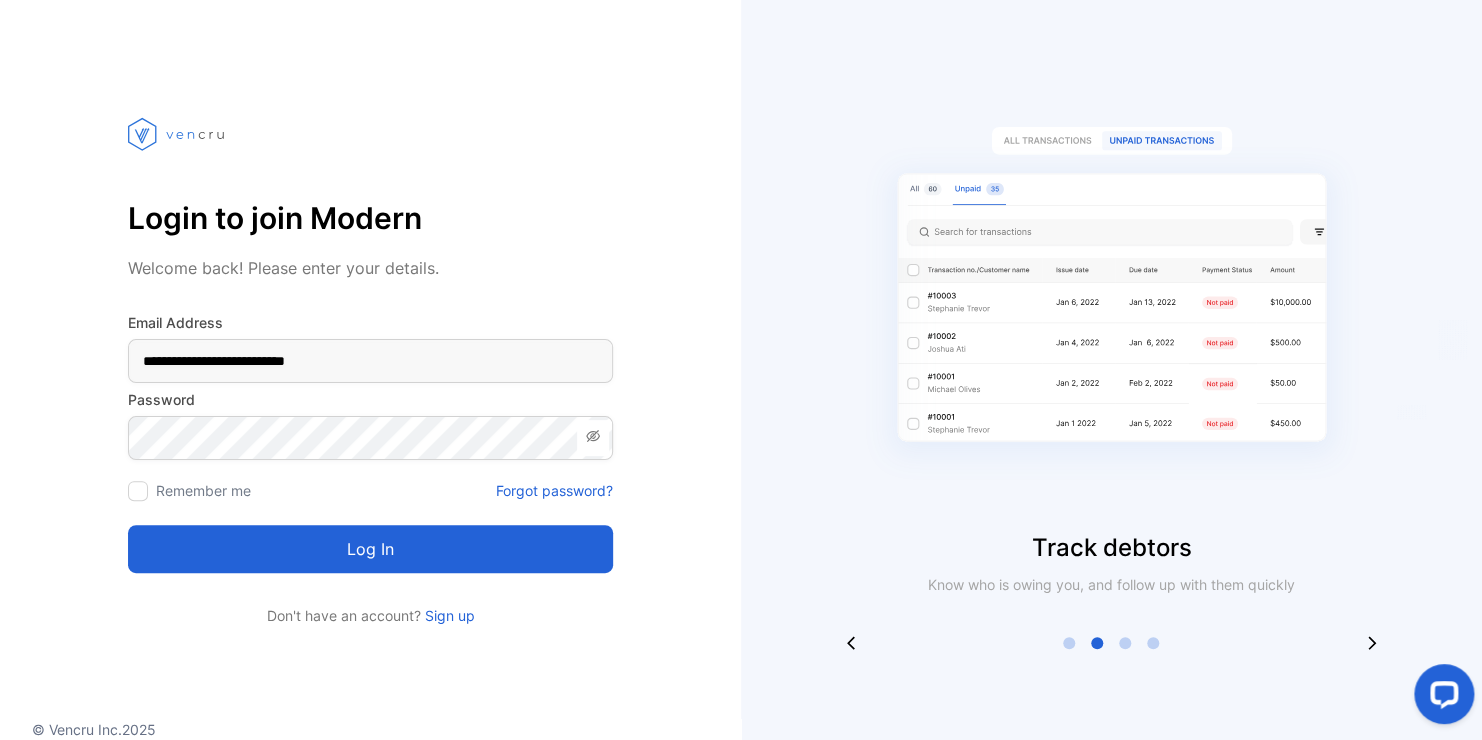 click on "Log in" at bounding box center [370, 549] 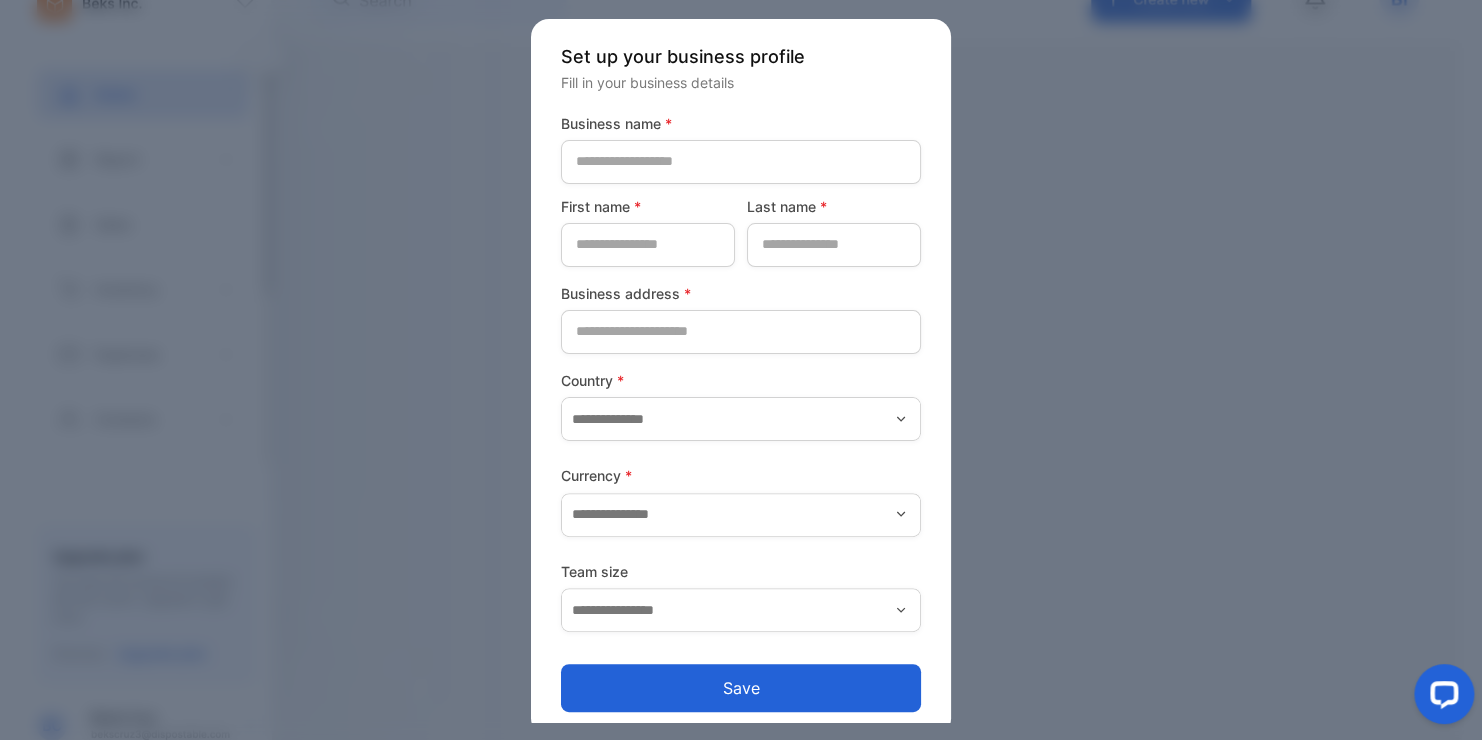 click on "Set up your business profile Fill in your business details Business name   * [FIRST]   * [LAST]   * [ADDRESS]   * [COUNTRY]   *   Currency   *   Team size     Save" at bounding box center (741, 378) 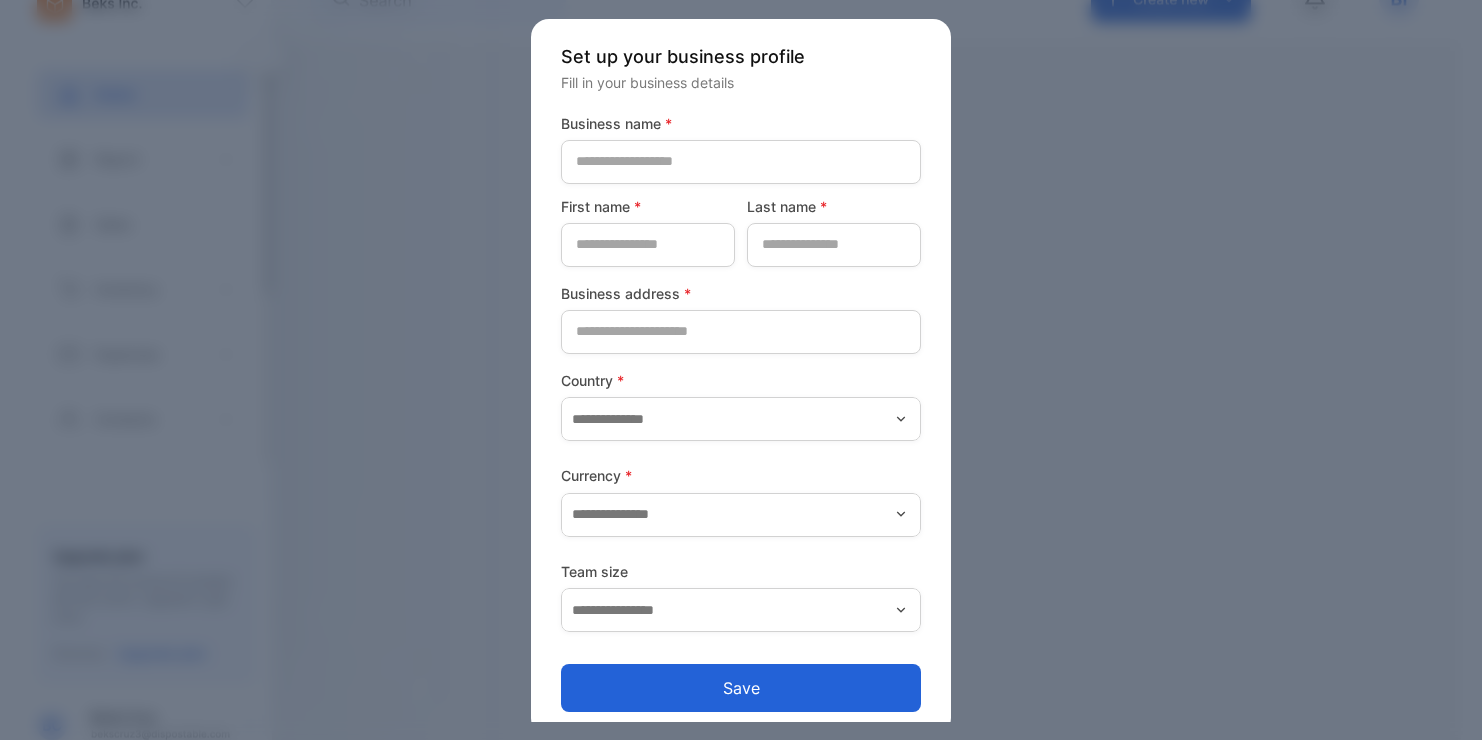 scroll, scrollTop: 0, scrollLeft: 0, axis: both 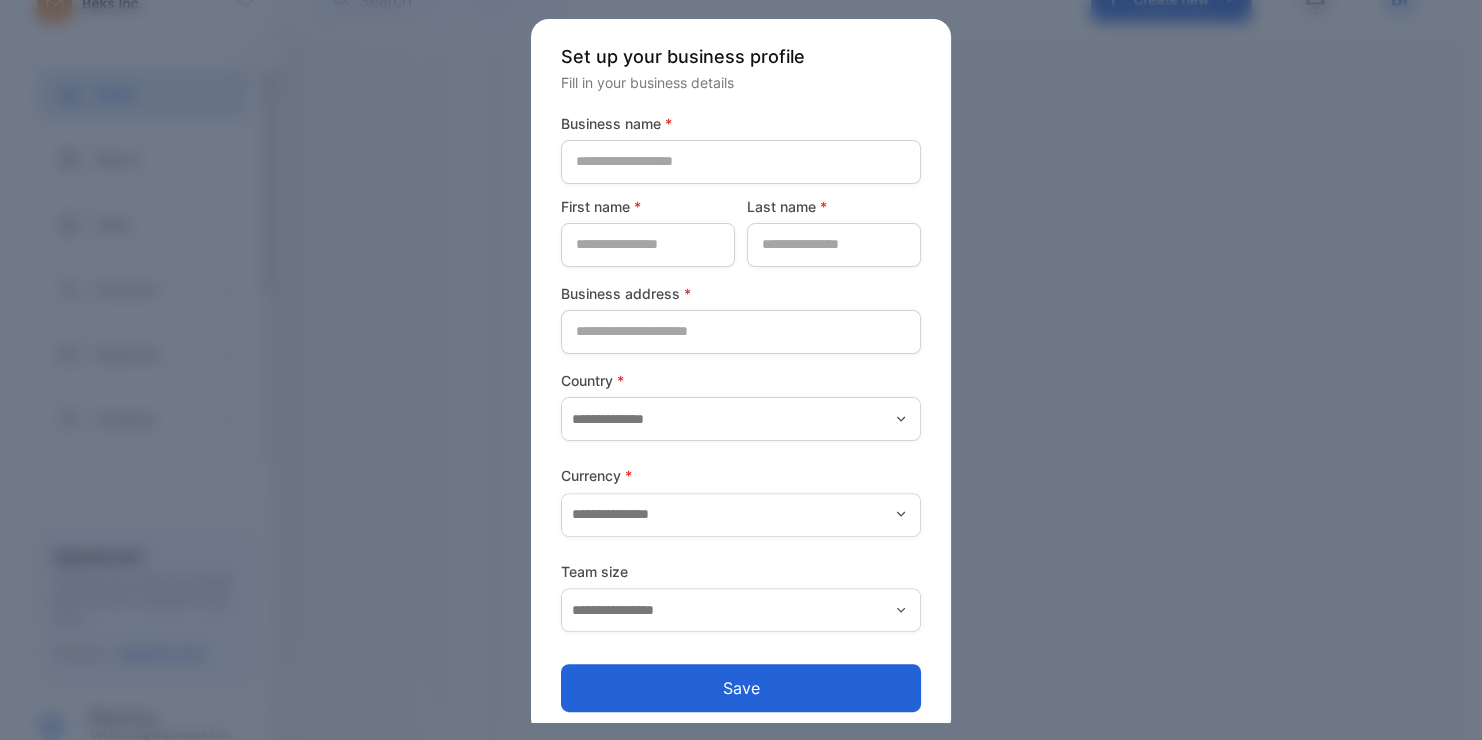 click at bounding box center (741, 370) 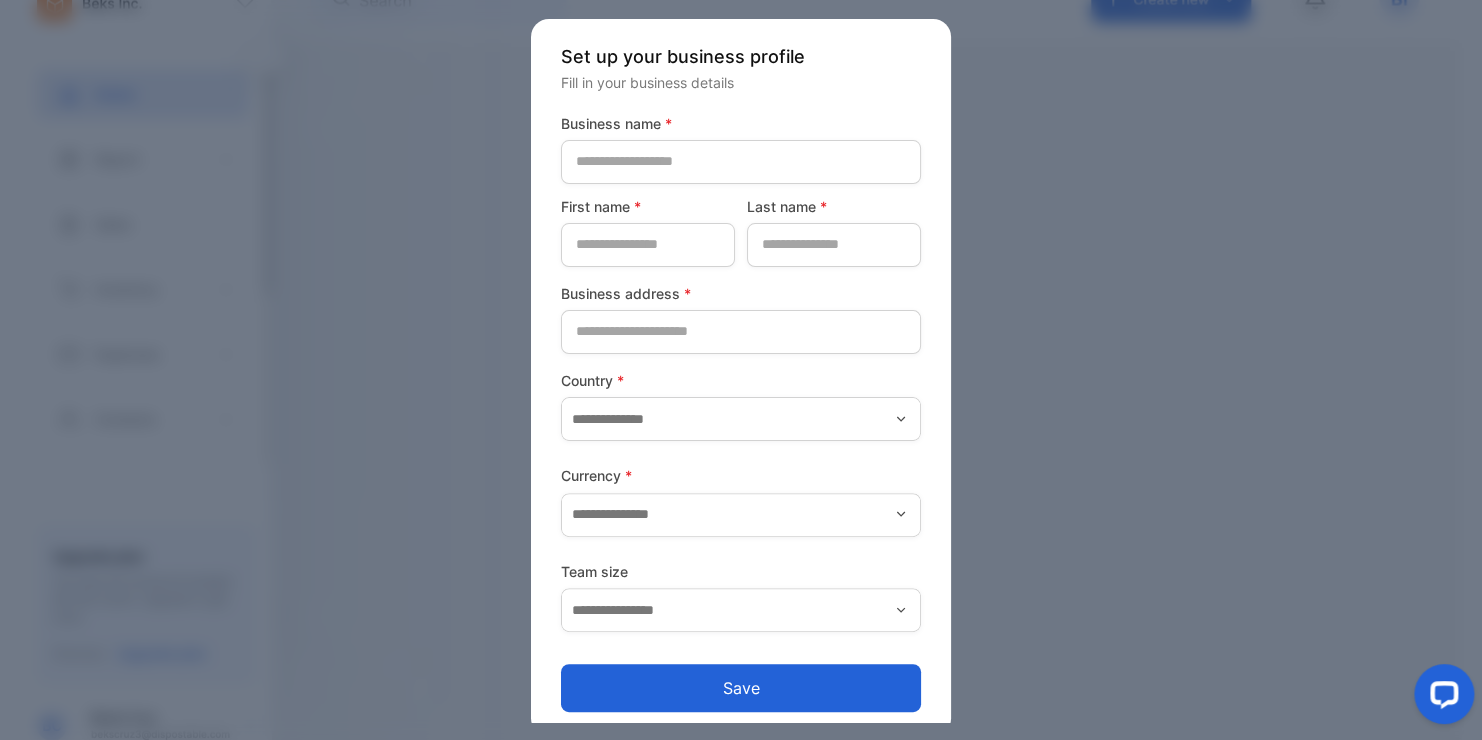 scroll, scrollTop: 0, scrollLeft: 0, axis: both 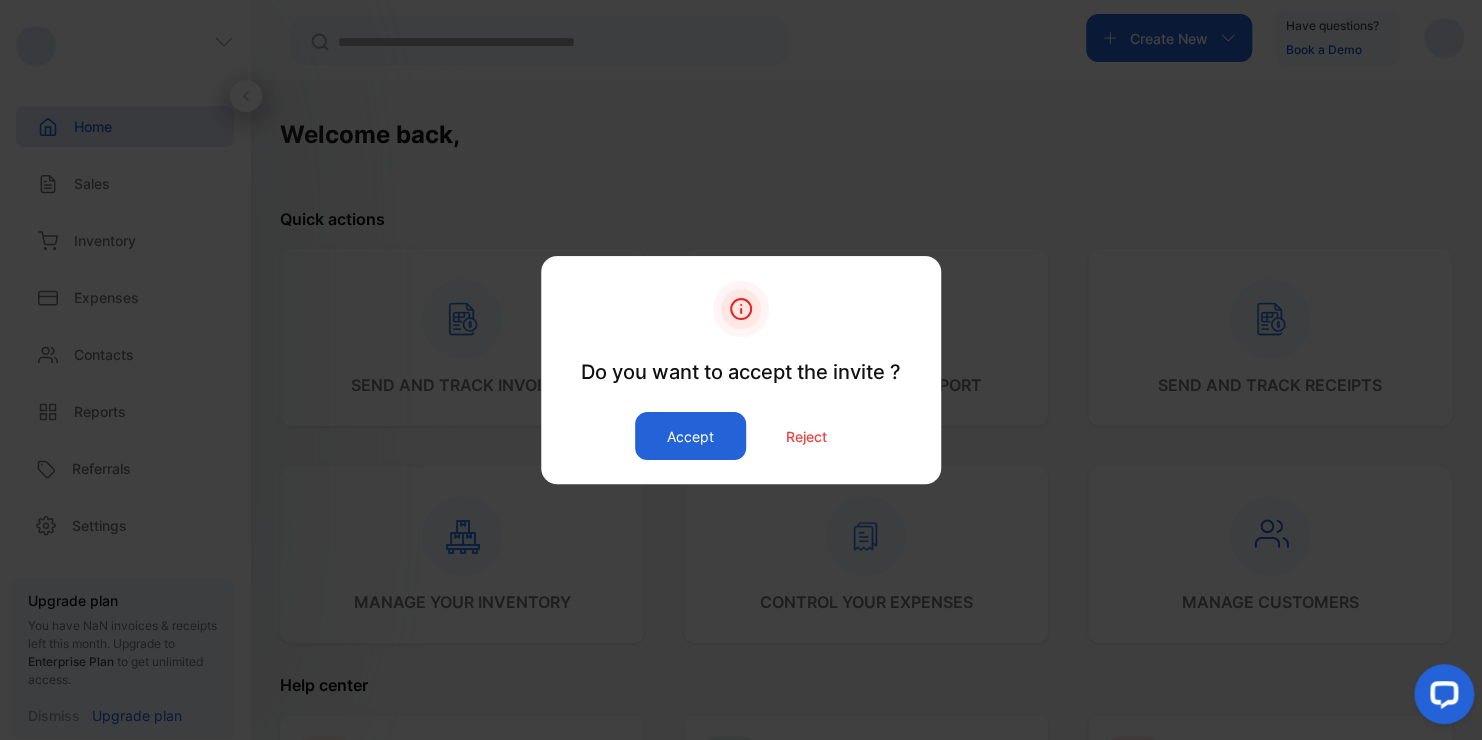 click on "Accept" at bounding box center (690, 436) 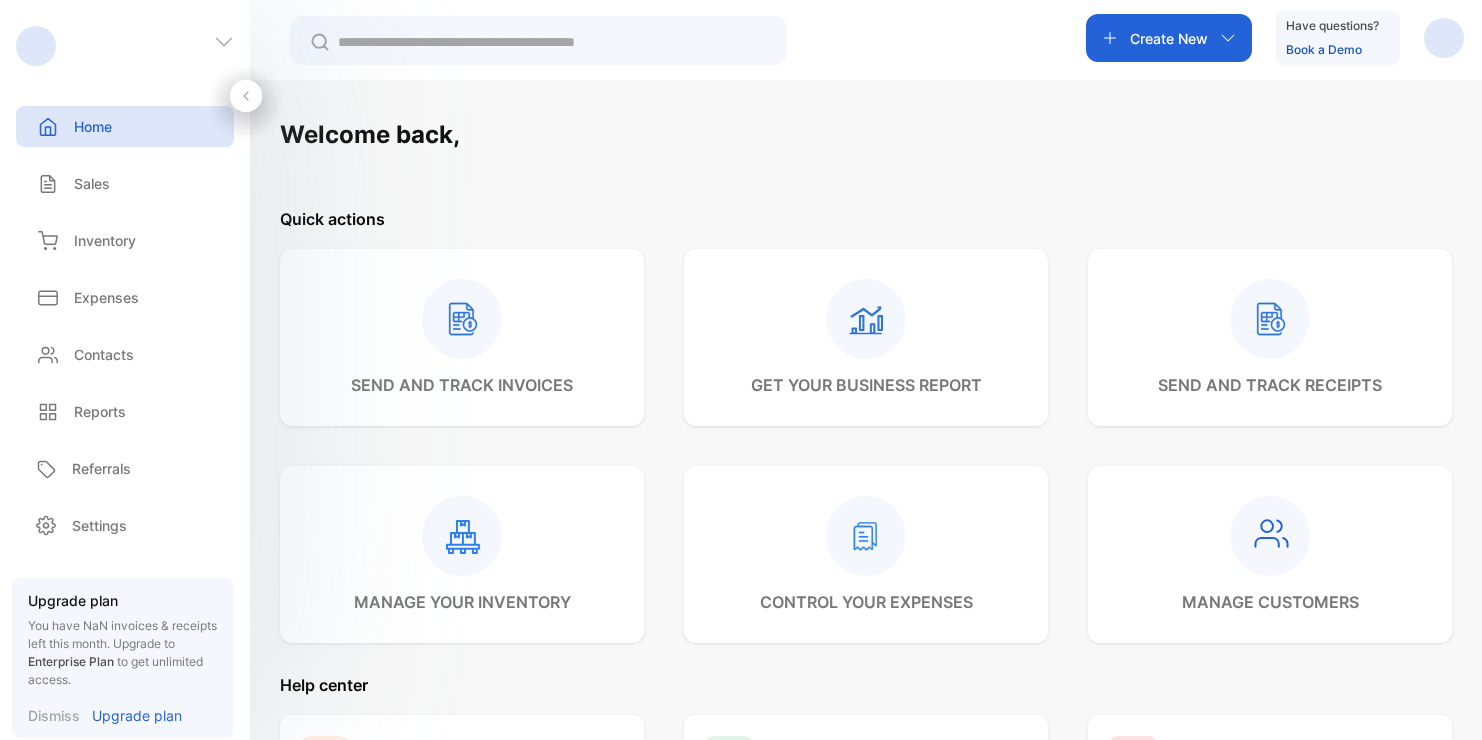 scroll, scrollTop: 0, scrollLeft: 0, axis: both 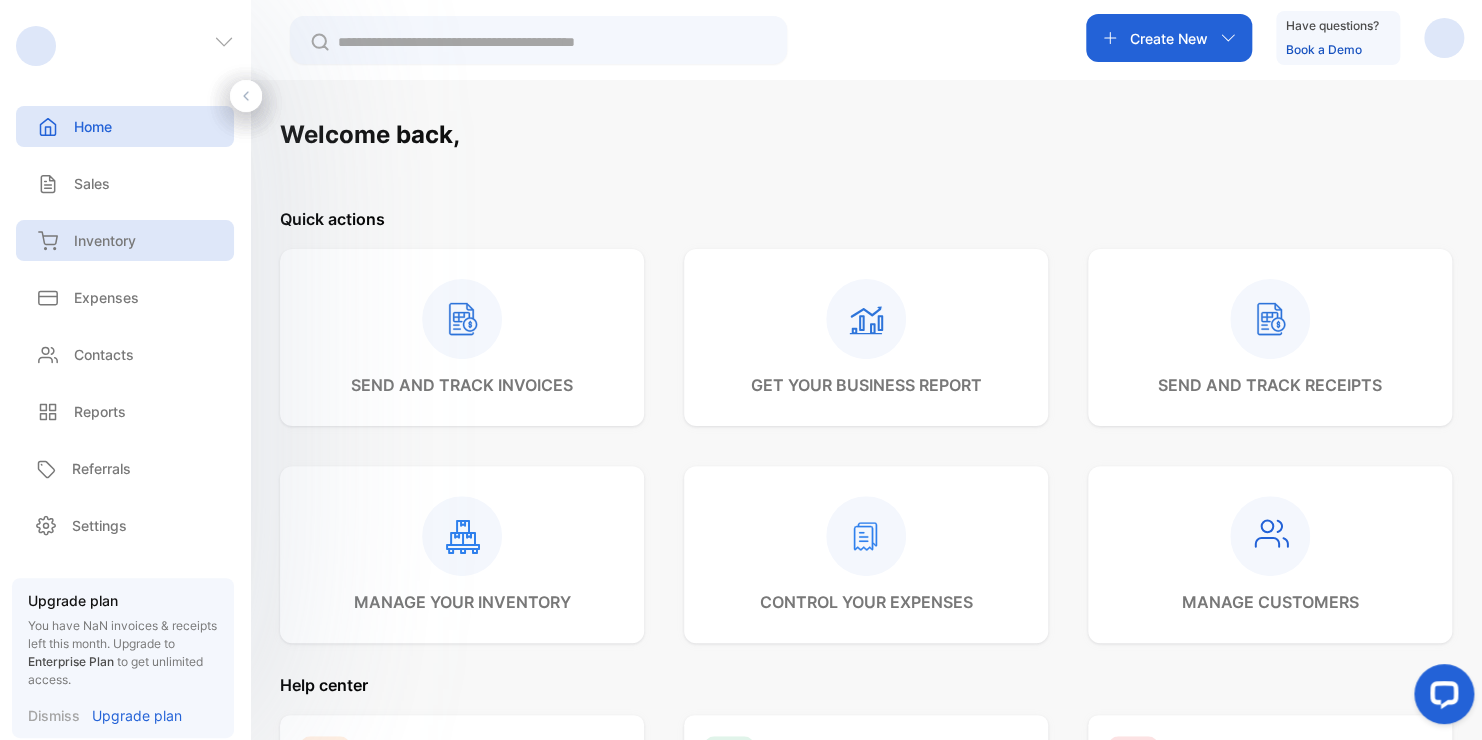 click on "Inventory" at bounding box center [125, 240] 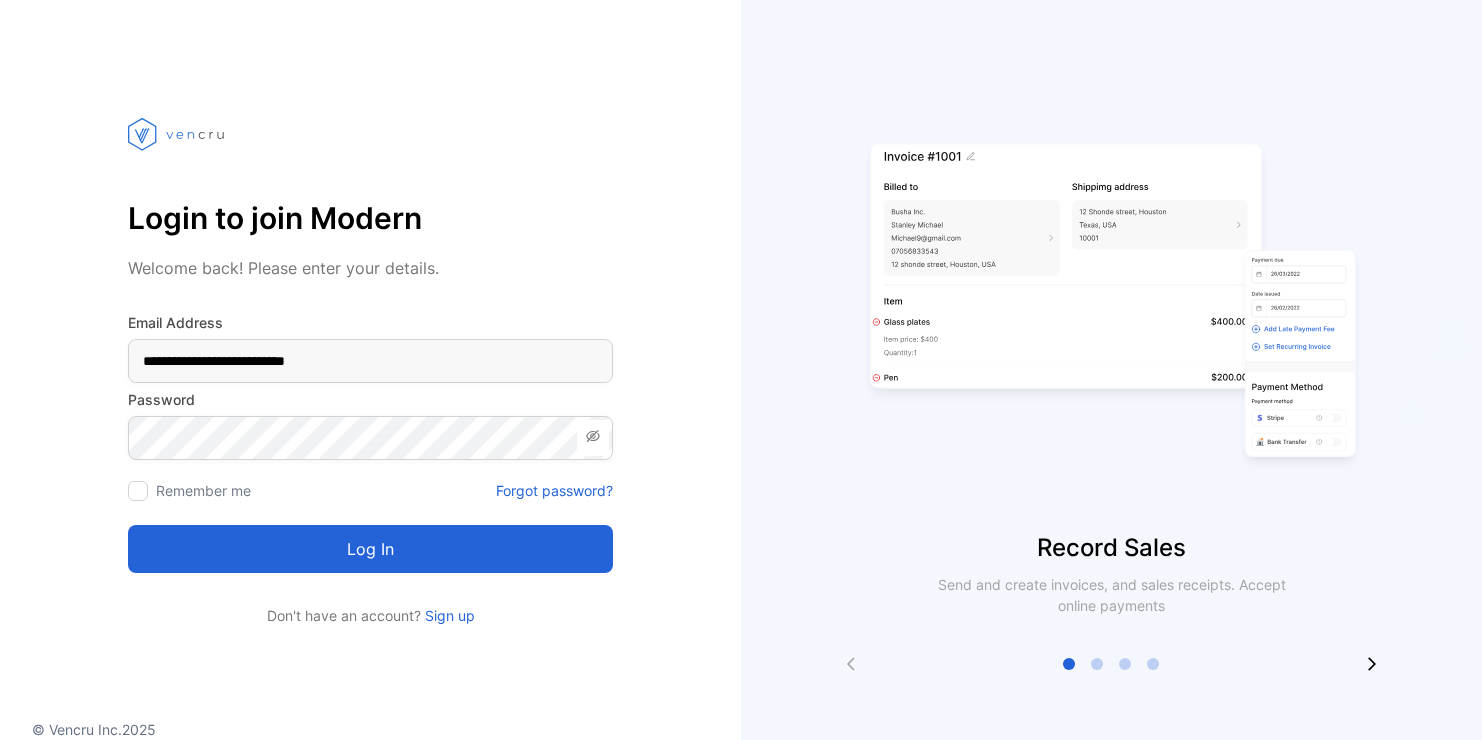 scroll, scrollTop: 0, scrollLeft: 0, axis: both 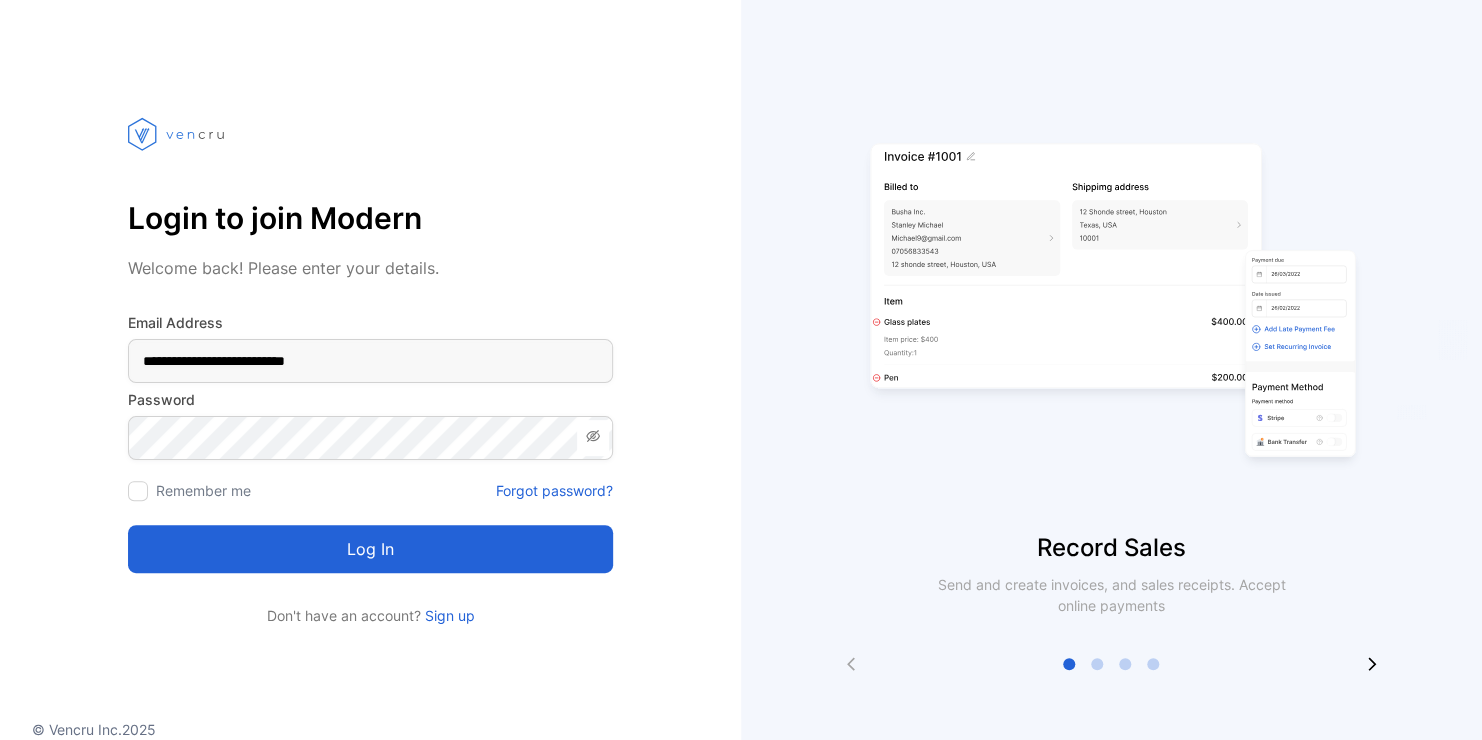 click on "Log in" at bounding box center [370, 549] 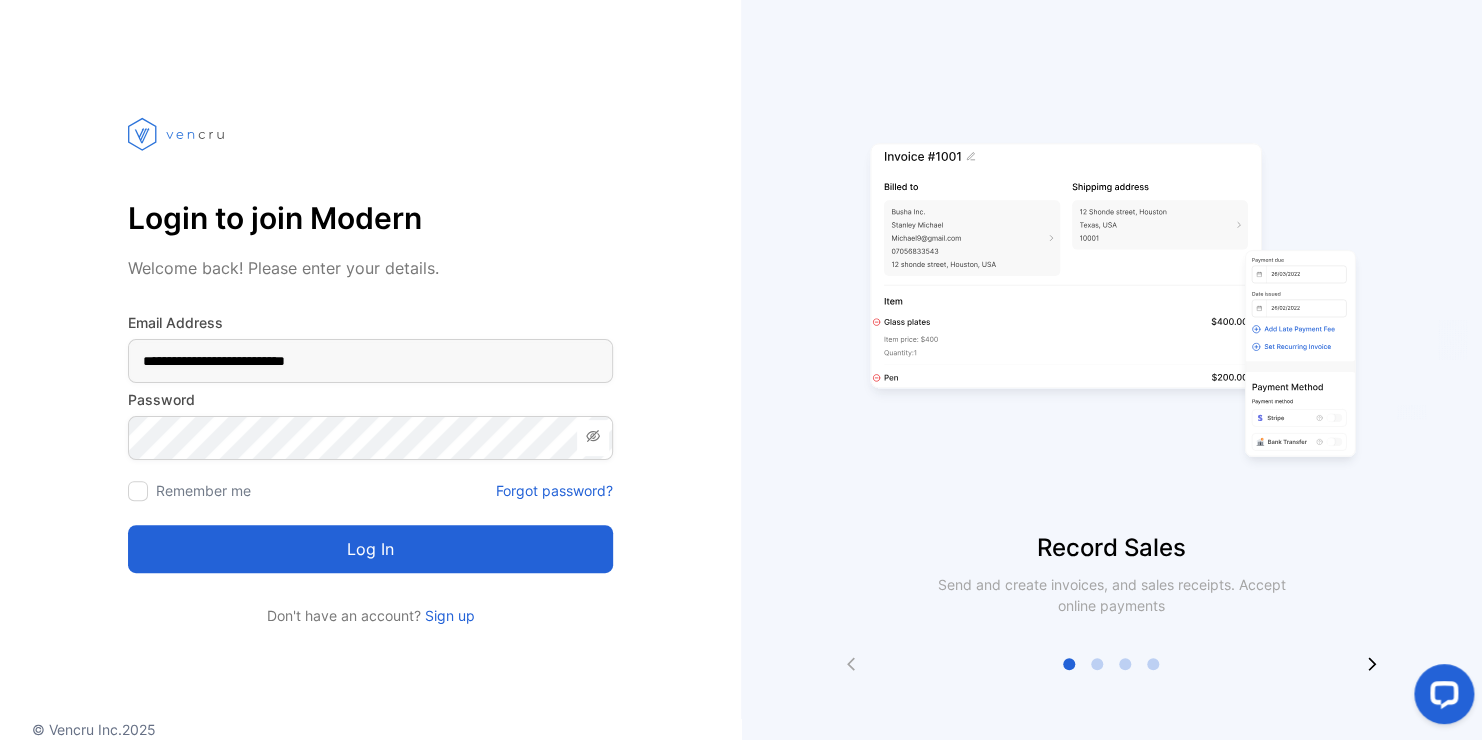 scroll, scrollTop: 0, scrollLeft: 0, axis: both 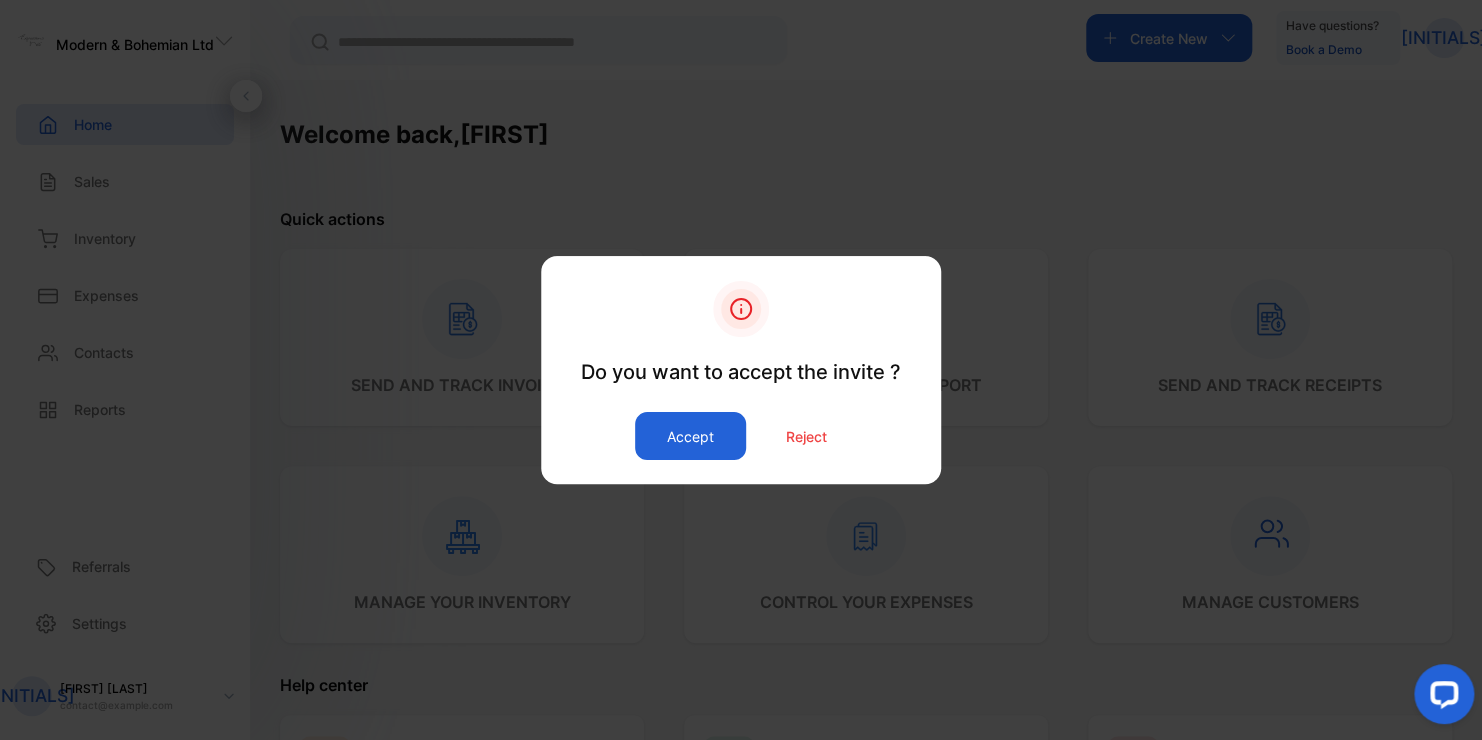 click on "Accept" at bounding box center [690, 436] 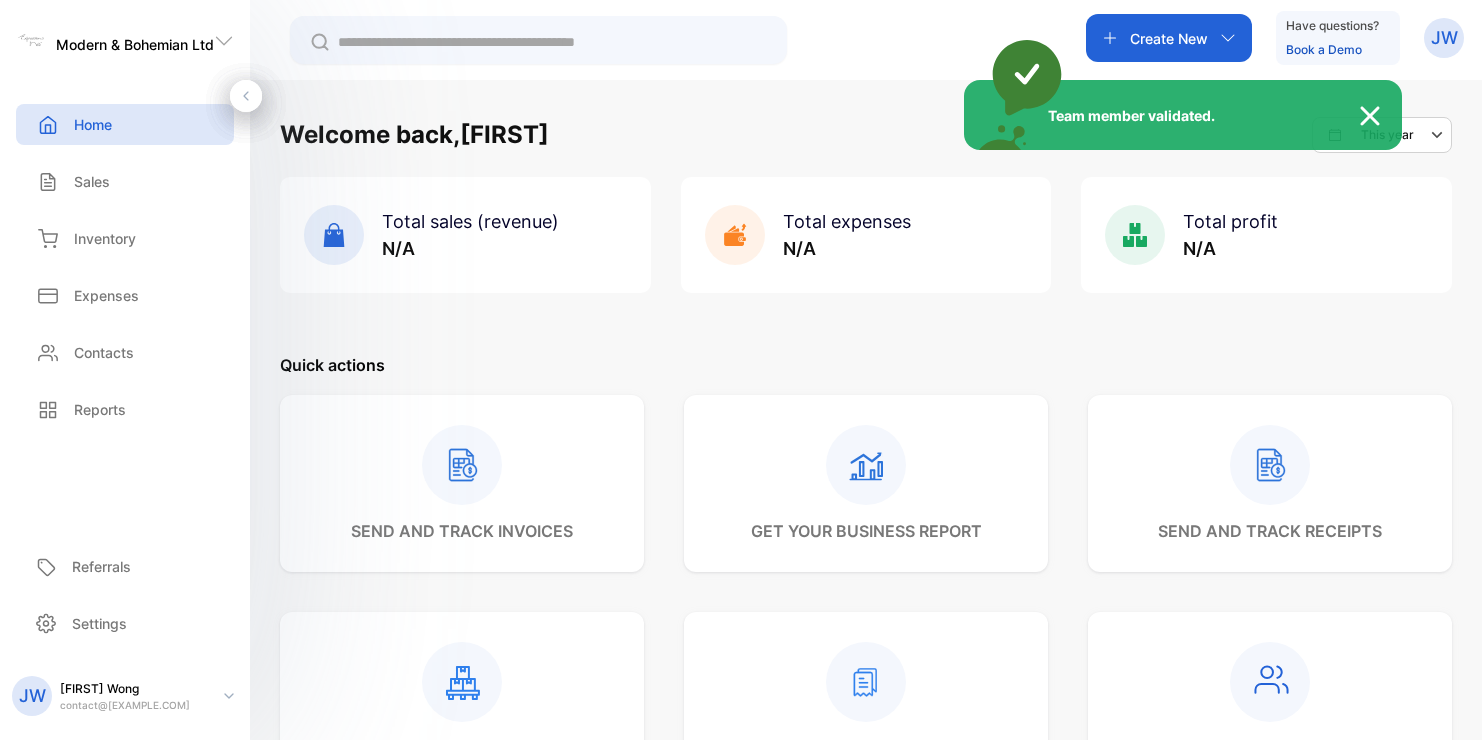 scroll, scrollTop: 0, scrollLeft: 0, axis: both 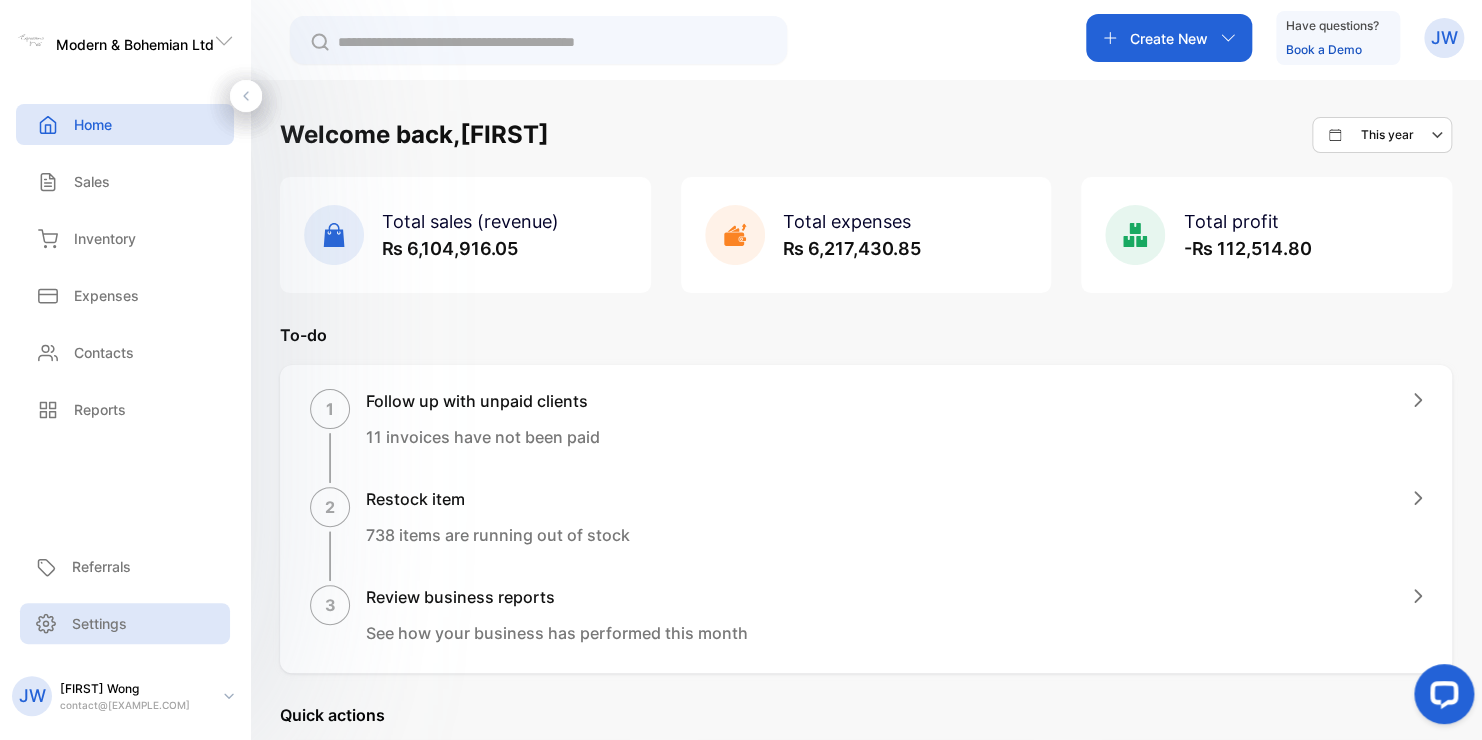 click on "Settings" at bounding box center [125, 623] 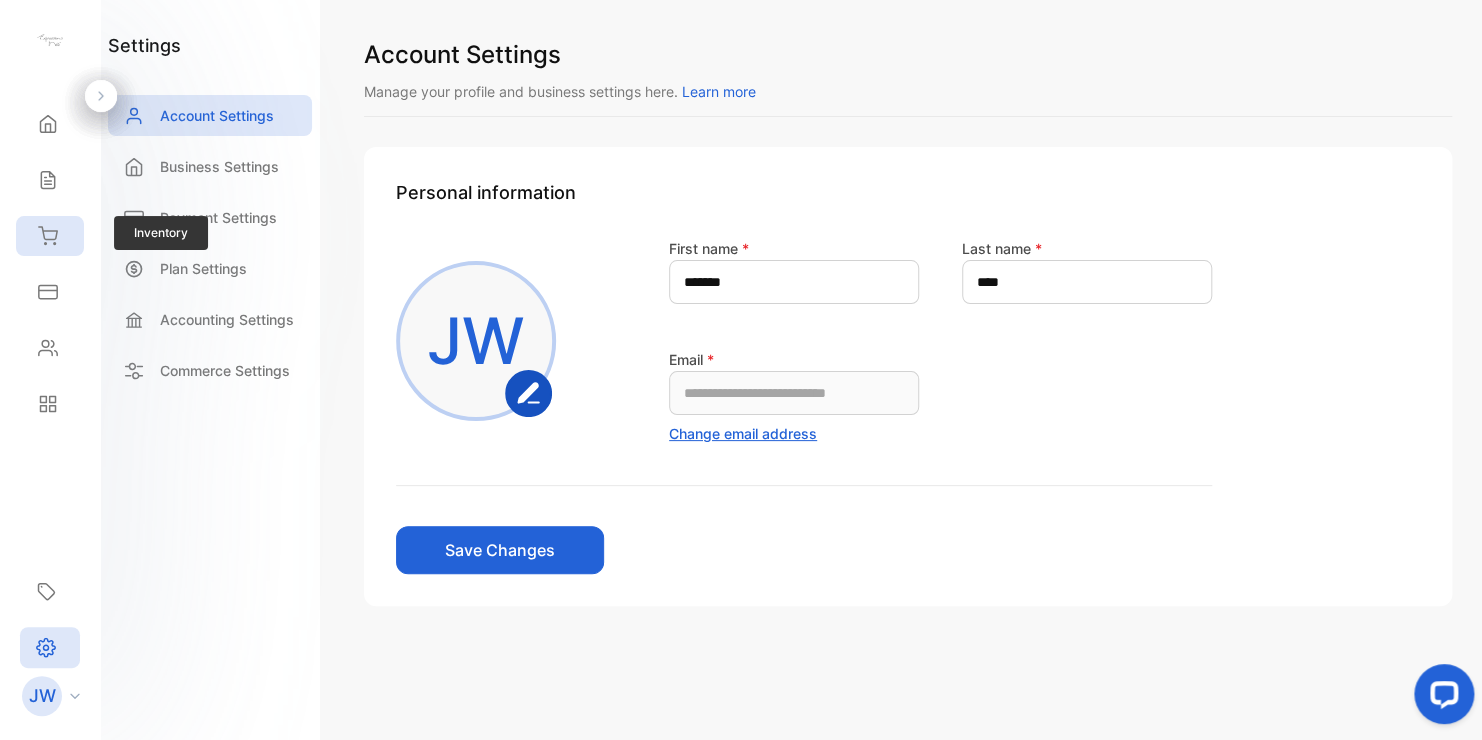 click 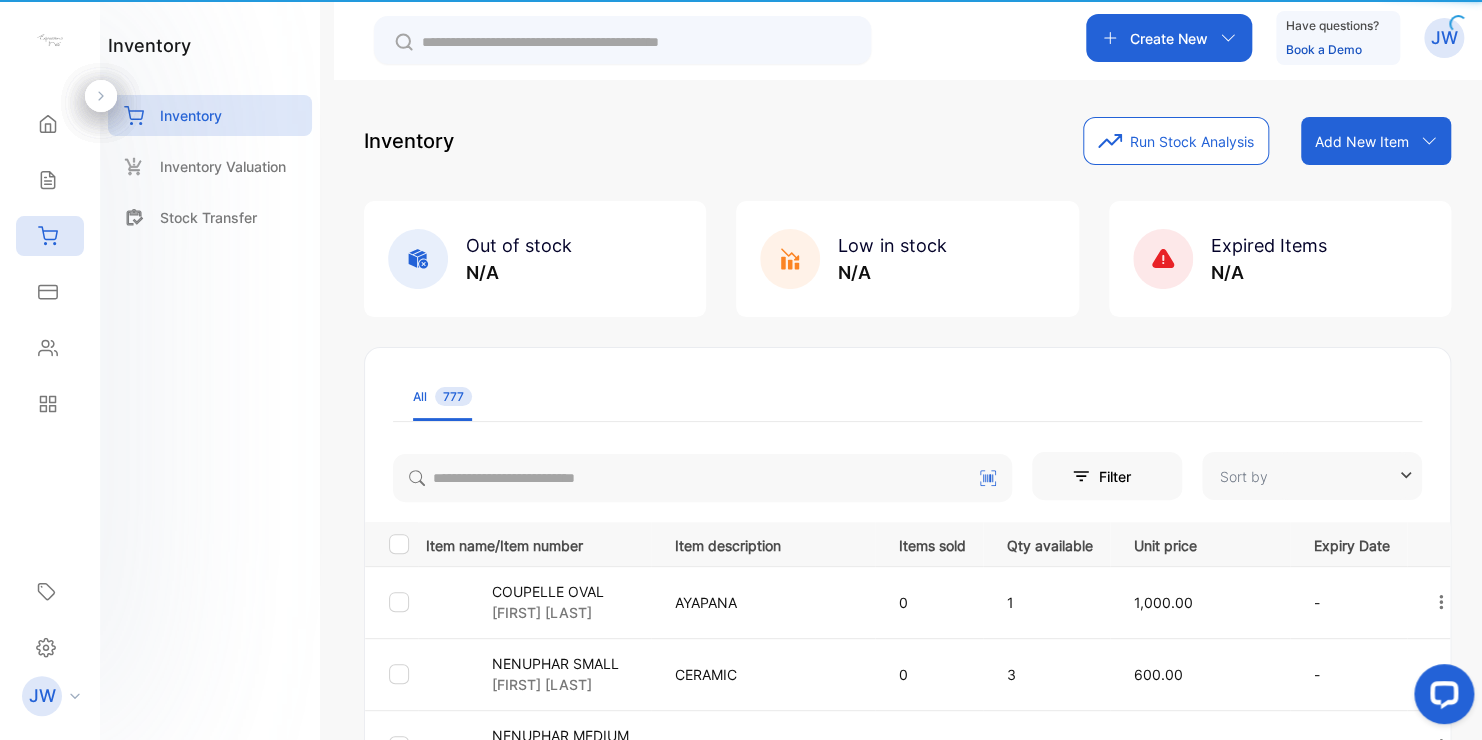 type on "**********" 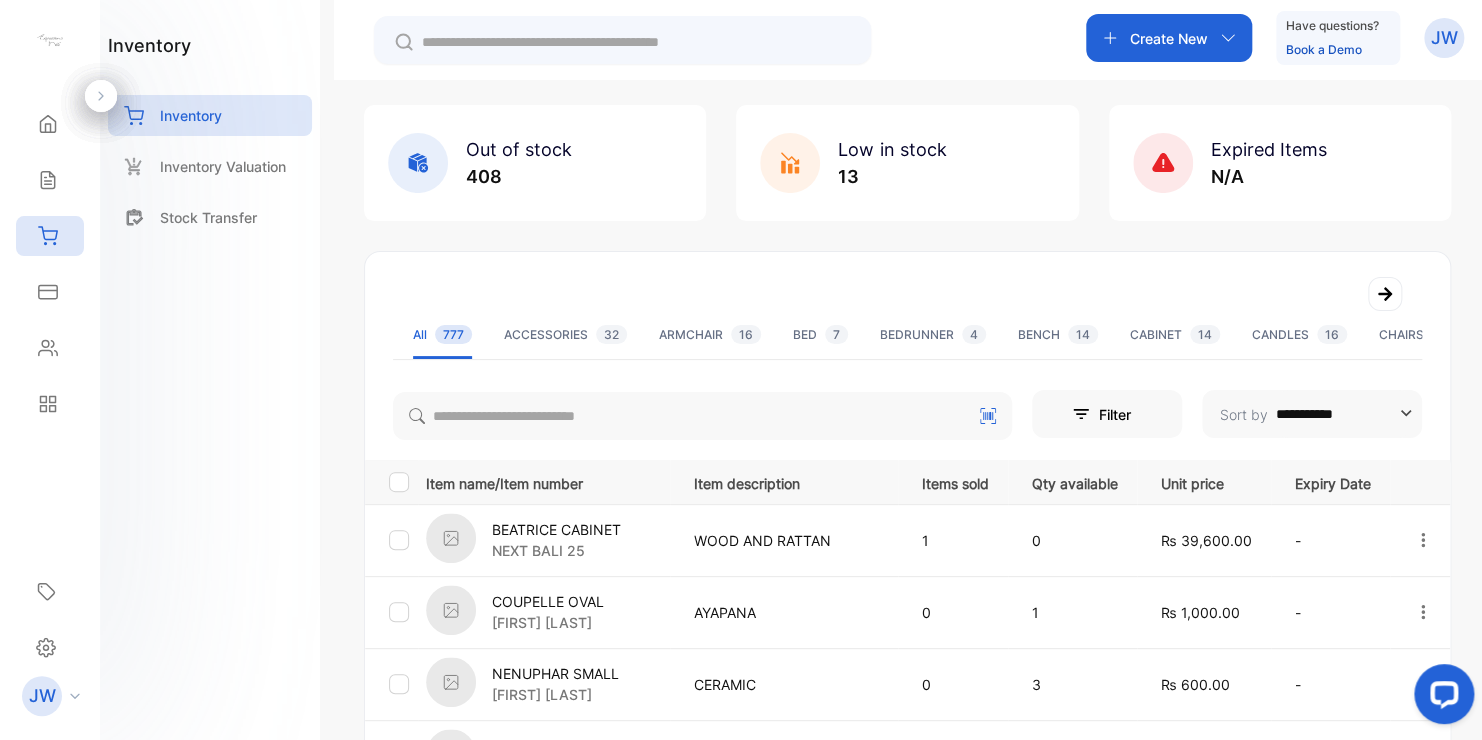 scroll, scrollTop: 95, scrollLeft: 0, axis: vertical 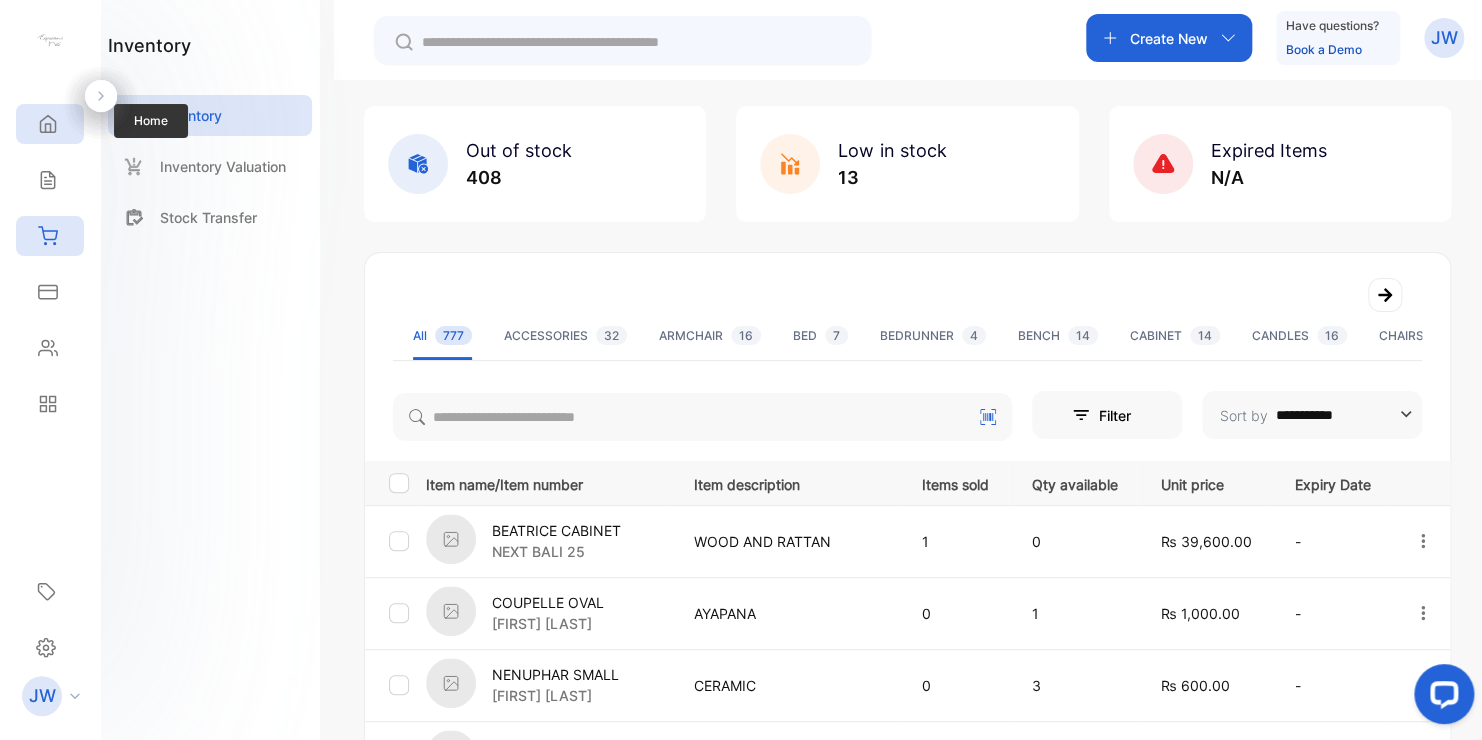 click on "Home" at bounding box center (50, 124) 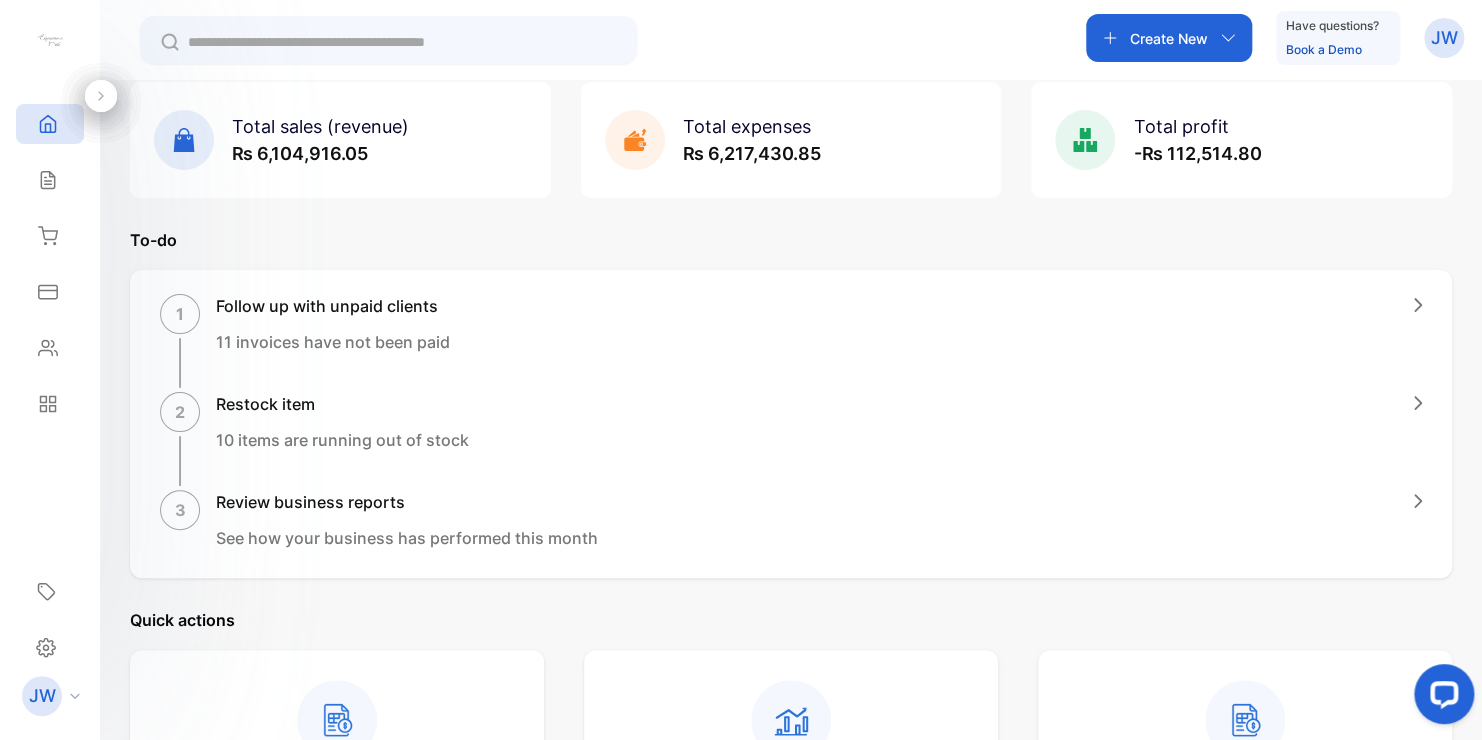 scroll, scrollTop: 0, scrollLeft: 0, axis: both 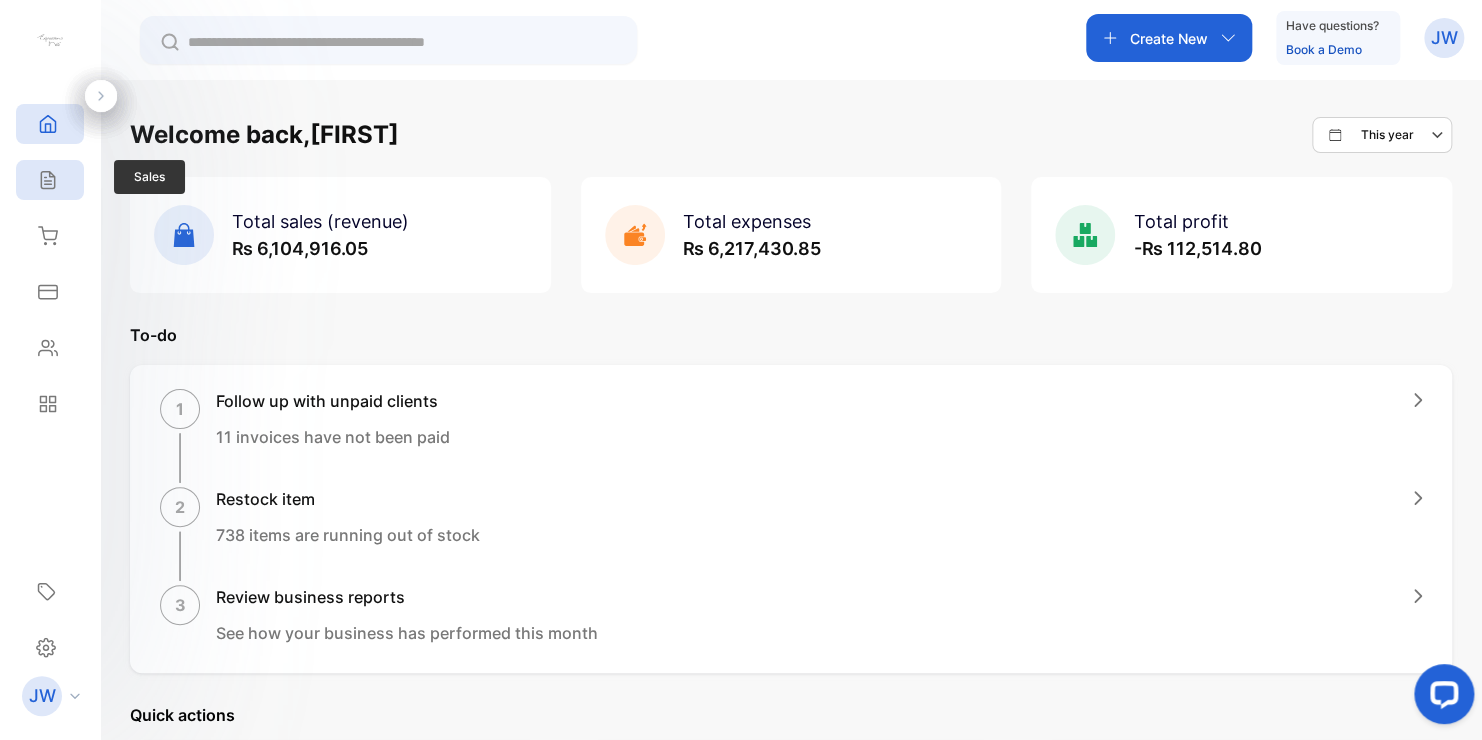 click on "Sales" at bounding box center (50, 180) 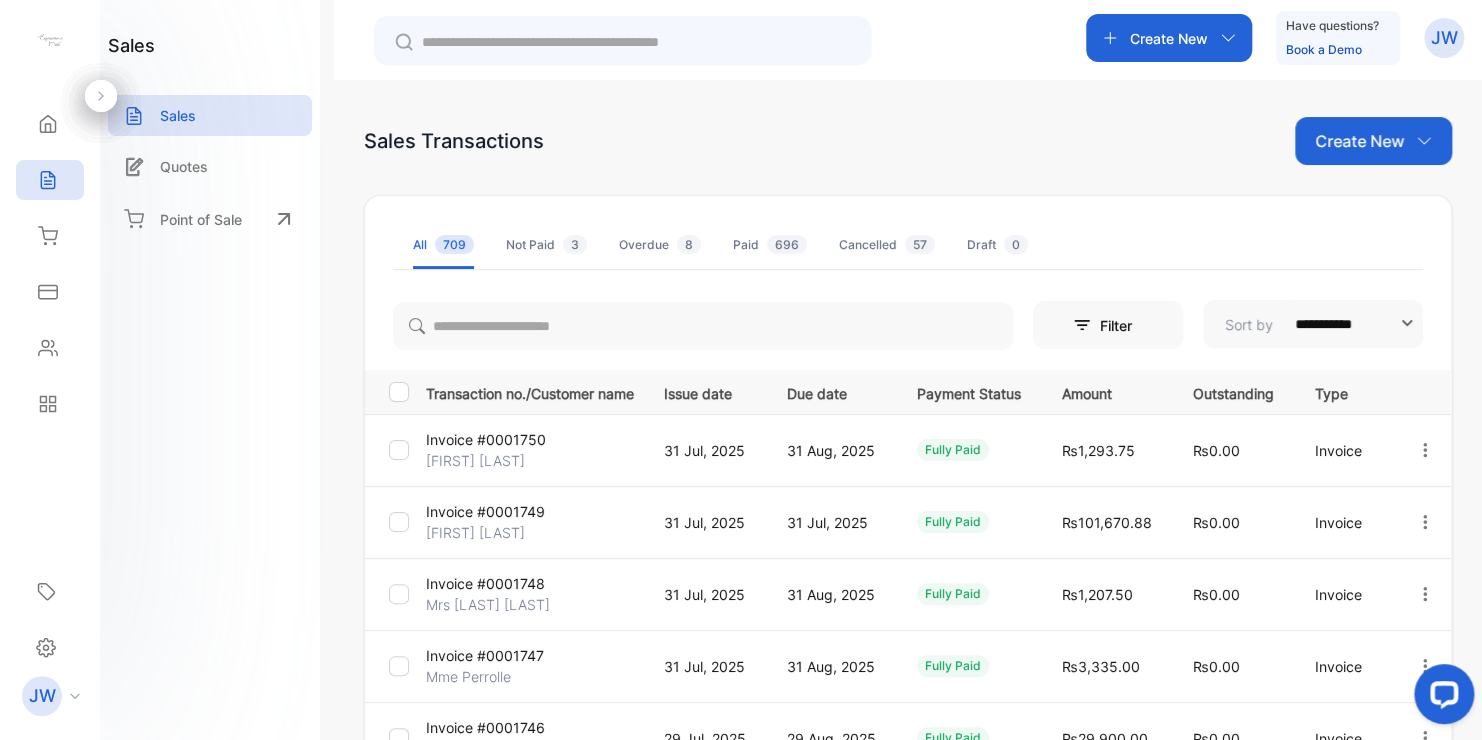 click on "Create New" at bounding box center (1373, 141) 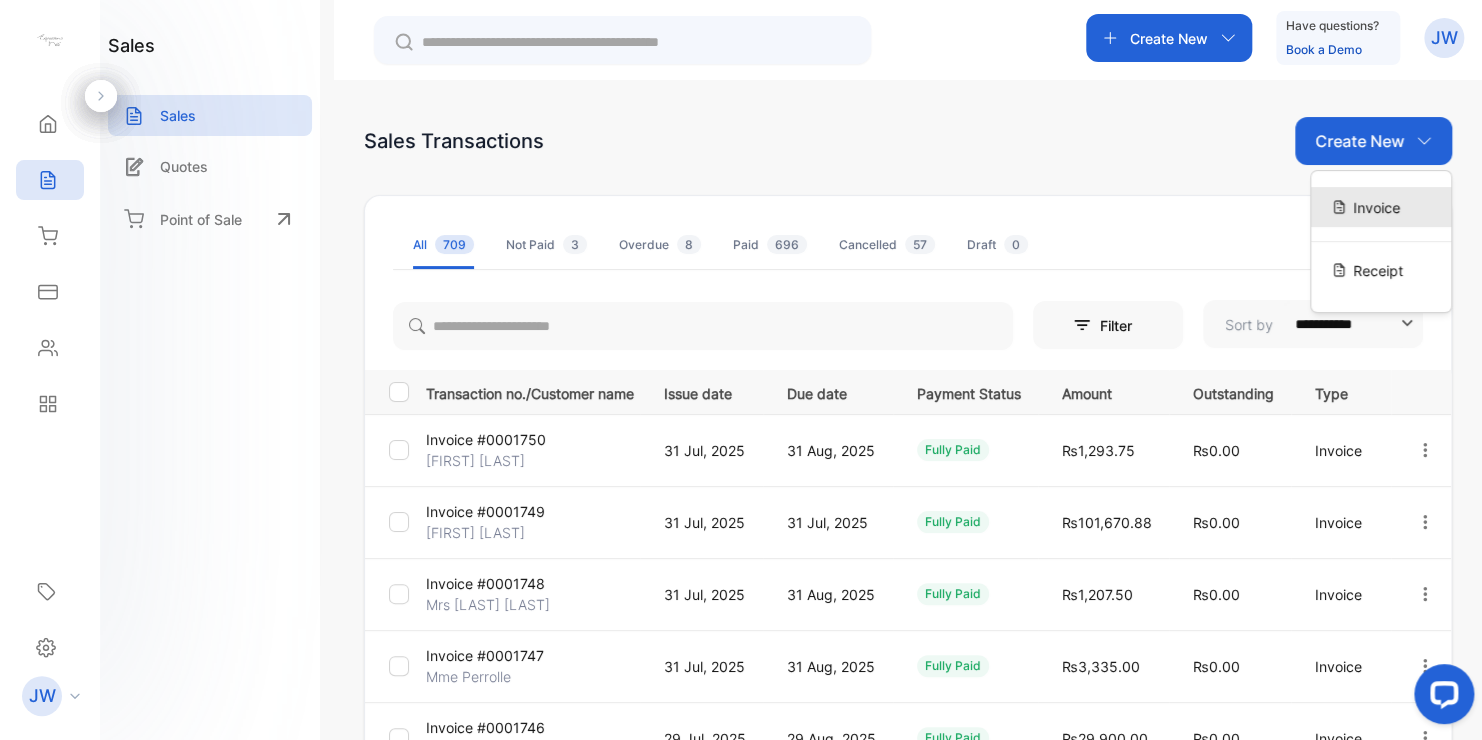 click on "Invoice" at bounding box center [1376, 207] 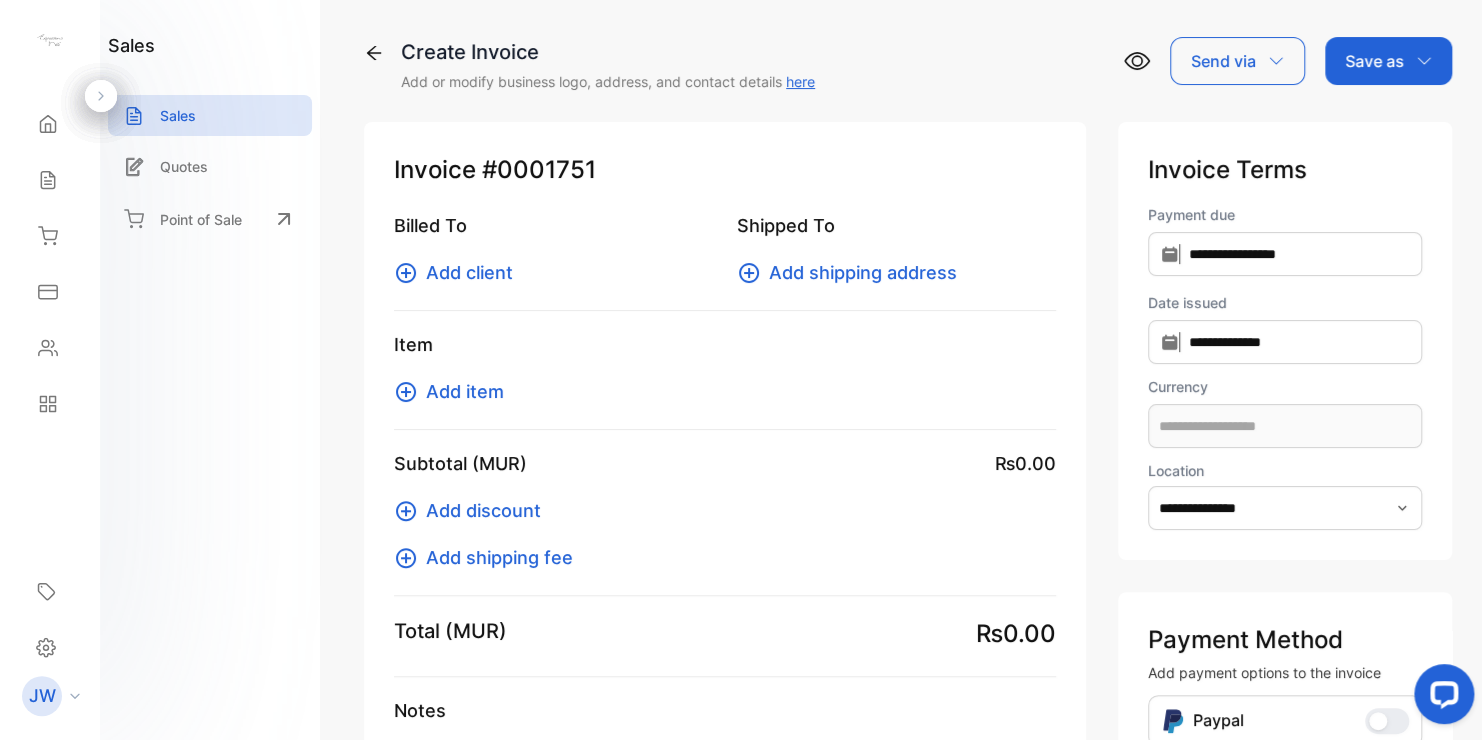 type on "**********" 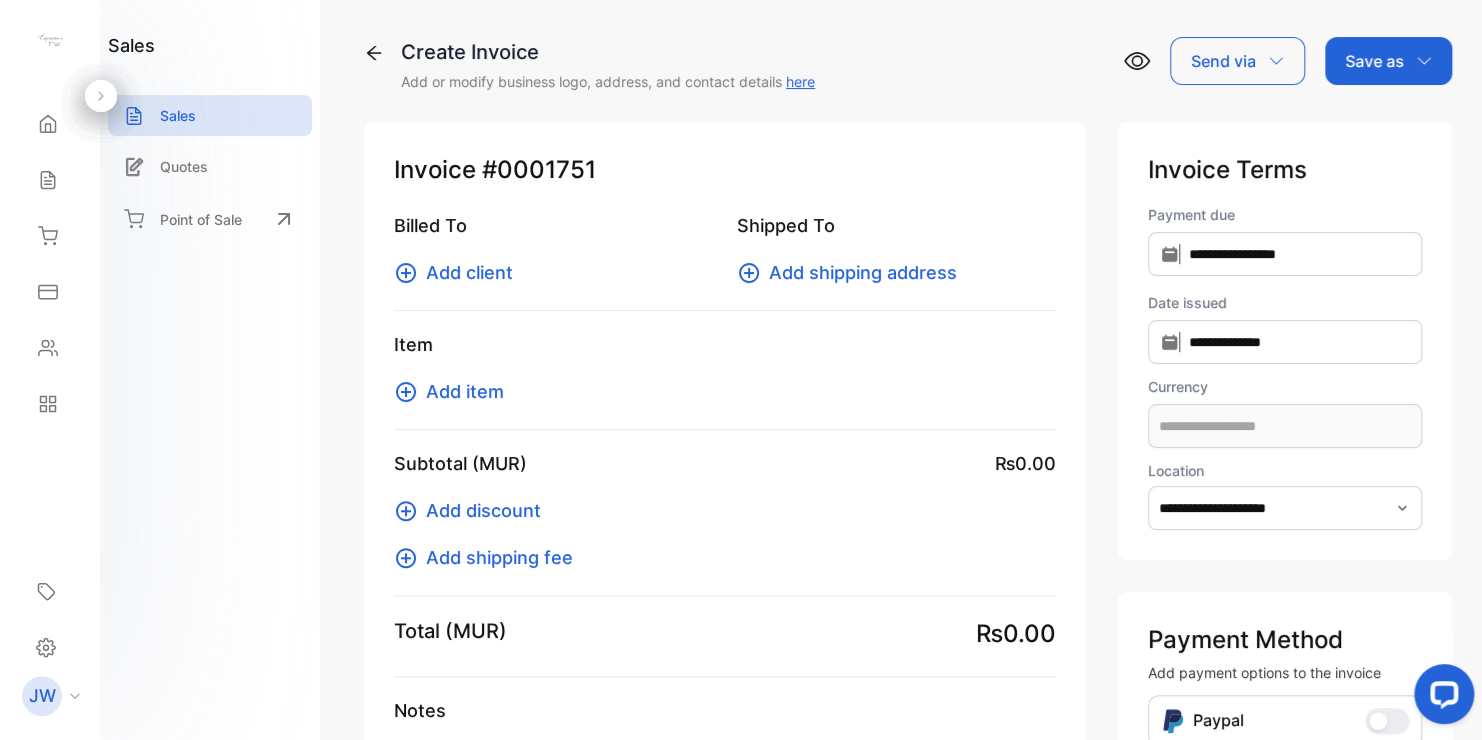 type on "**********" 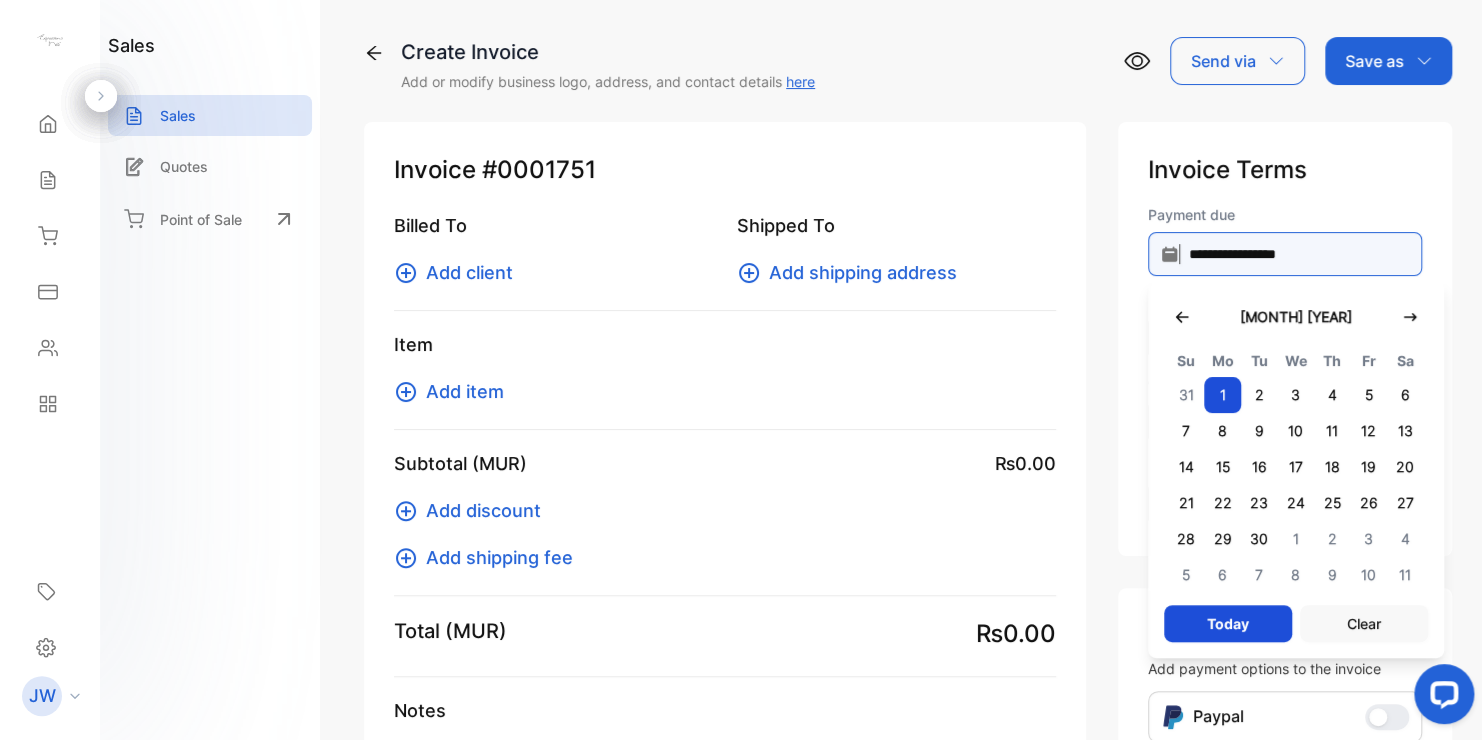 click on "**********" at bounding box center (1285, 254) 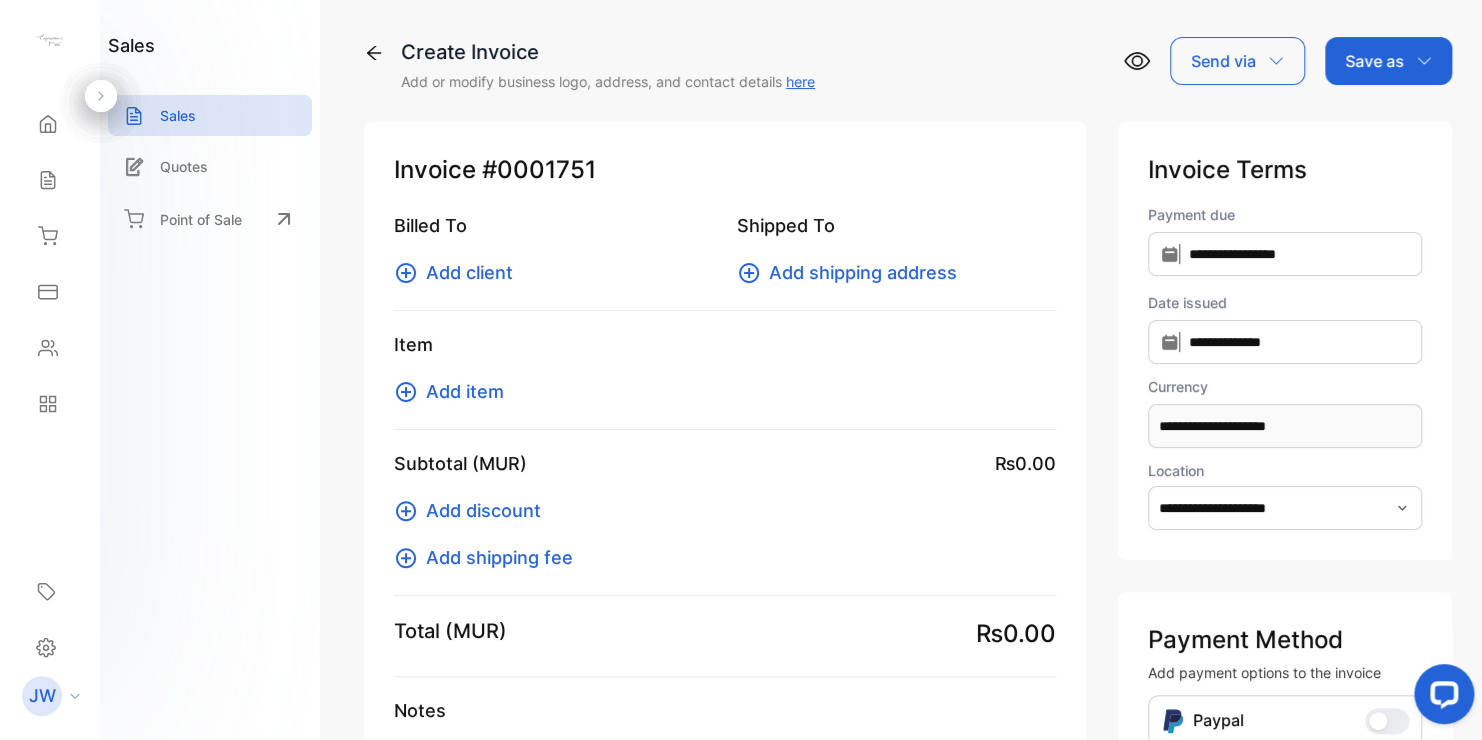 click on "Payment due" at bounding box center (1285, 214) 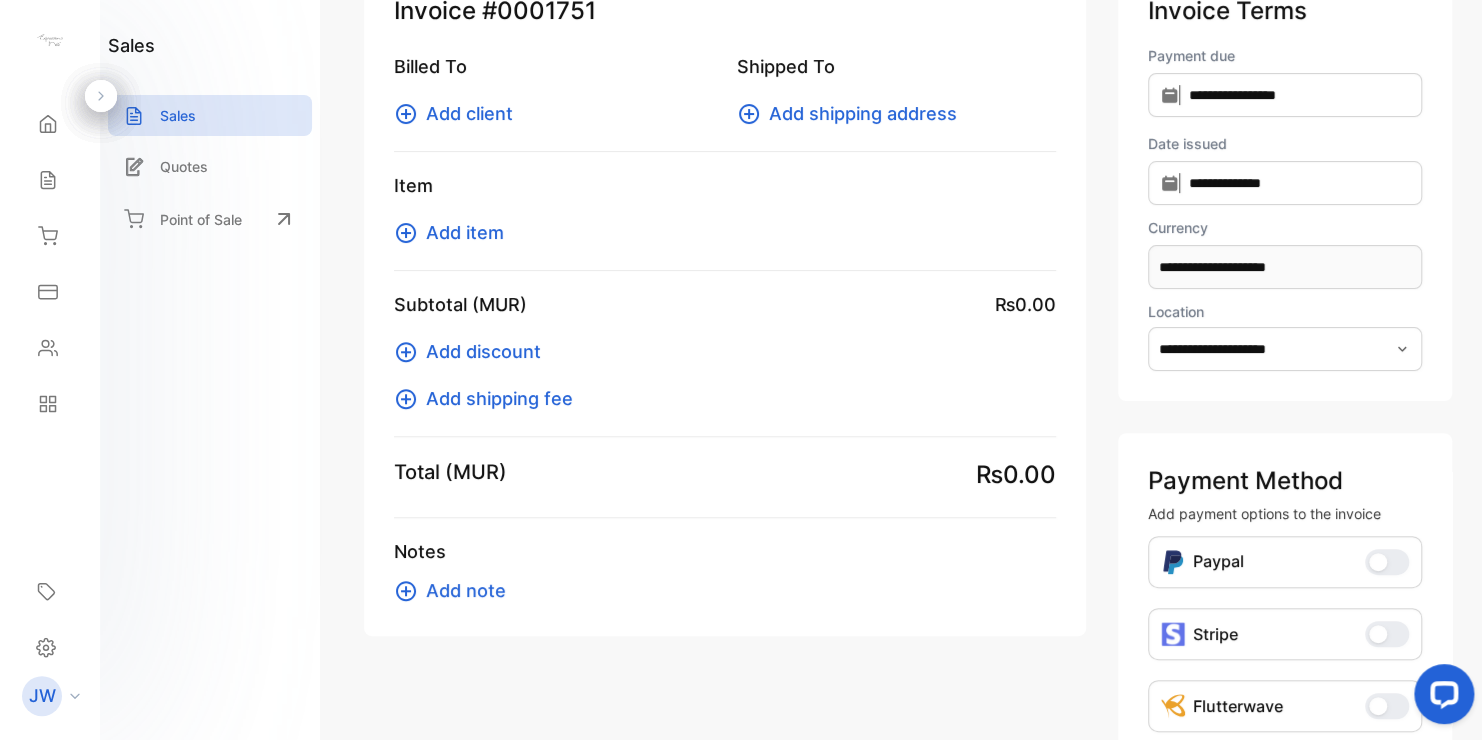 scroll, scrollTop: 170, scrollLeft: 0, axis: vertical 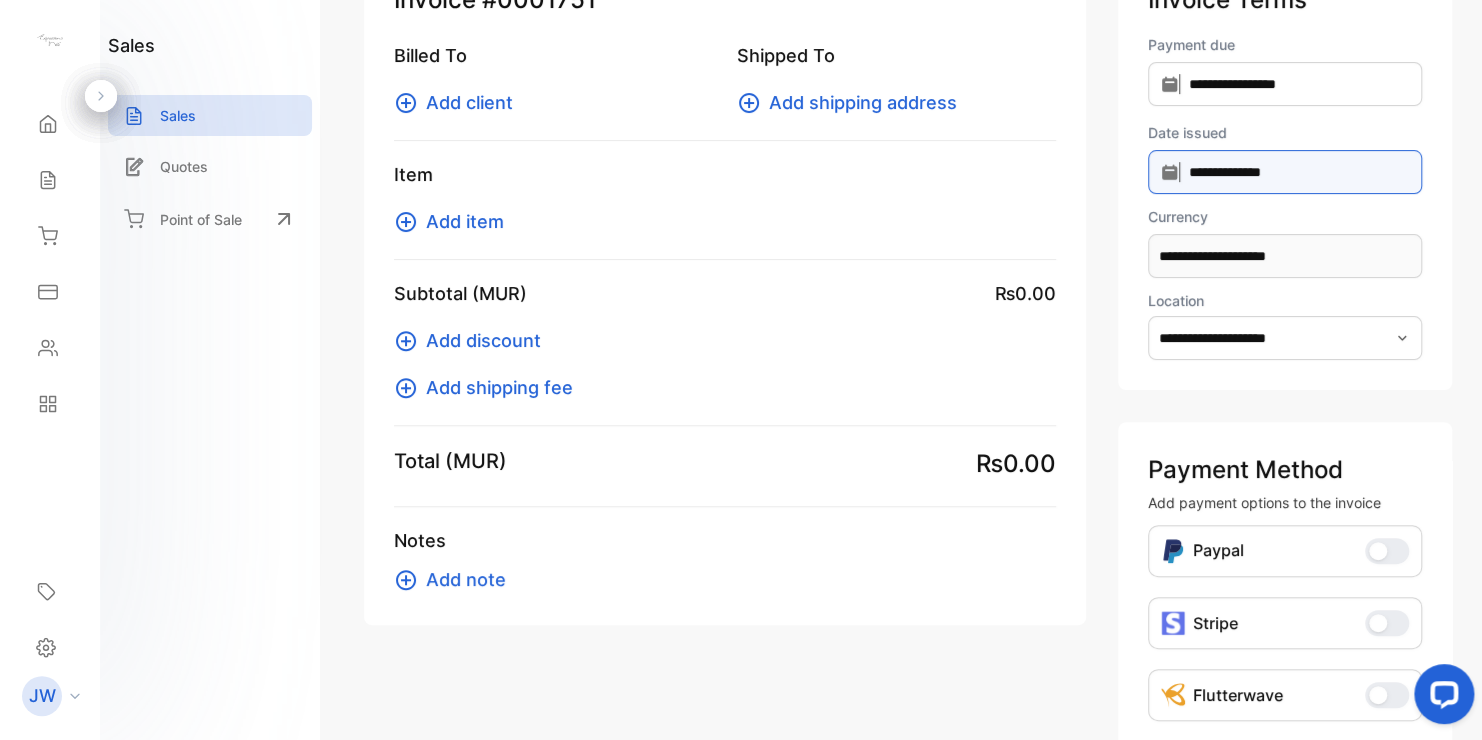 click on "**********" at bounding box center (1285, 84) 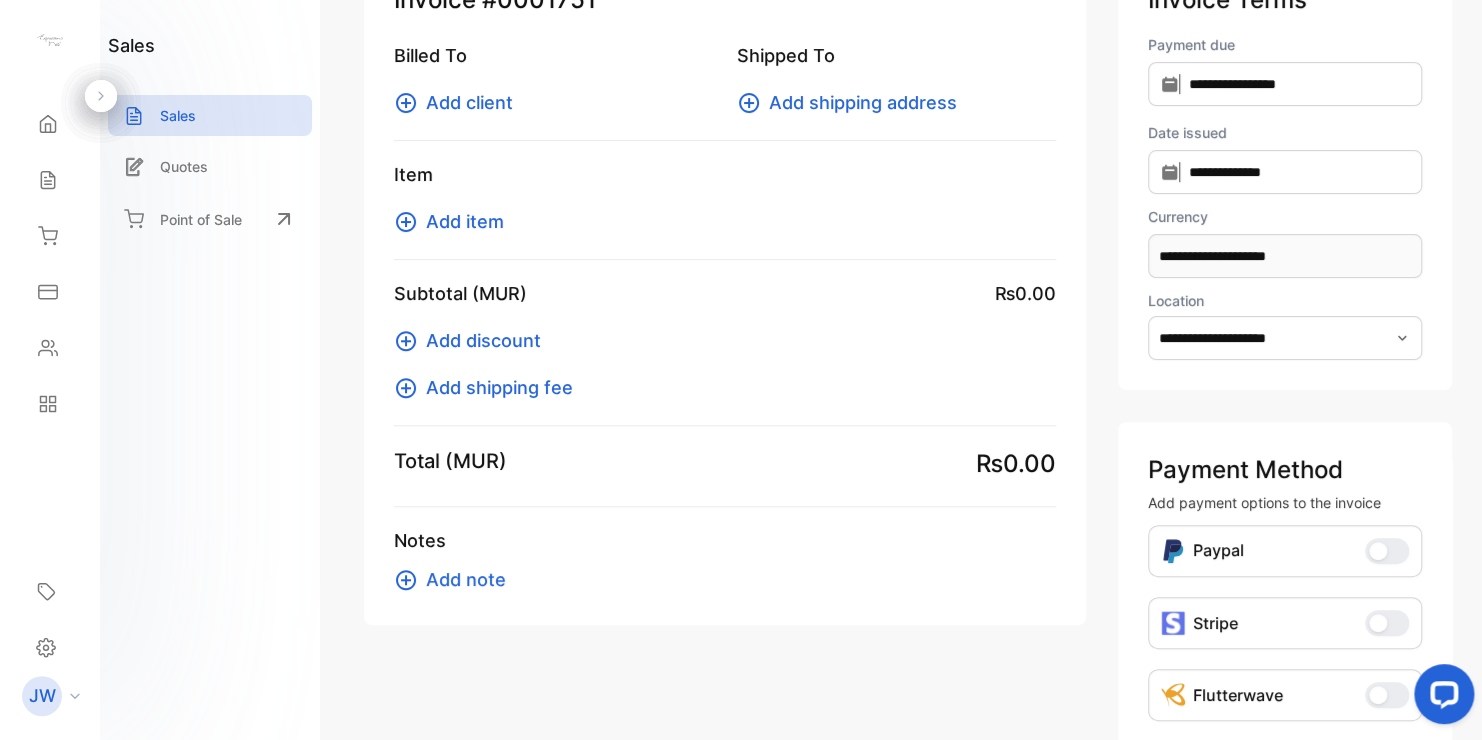 click on "**********" at bounding box center (1285, 171) 